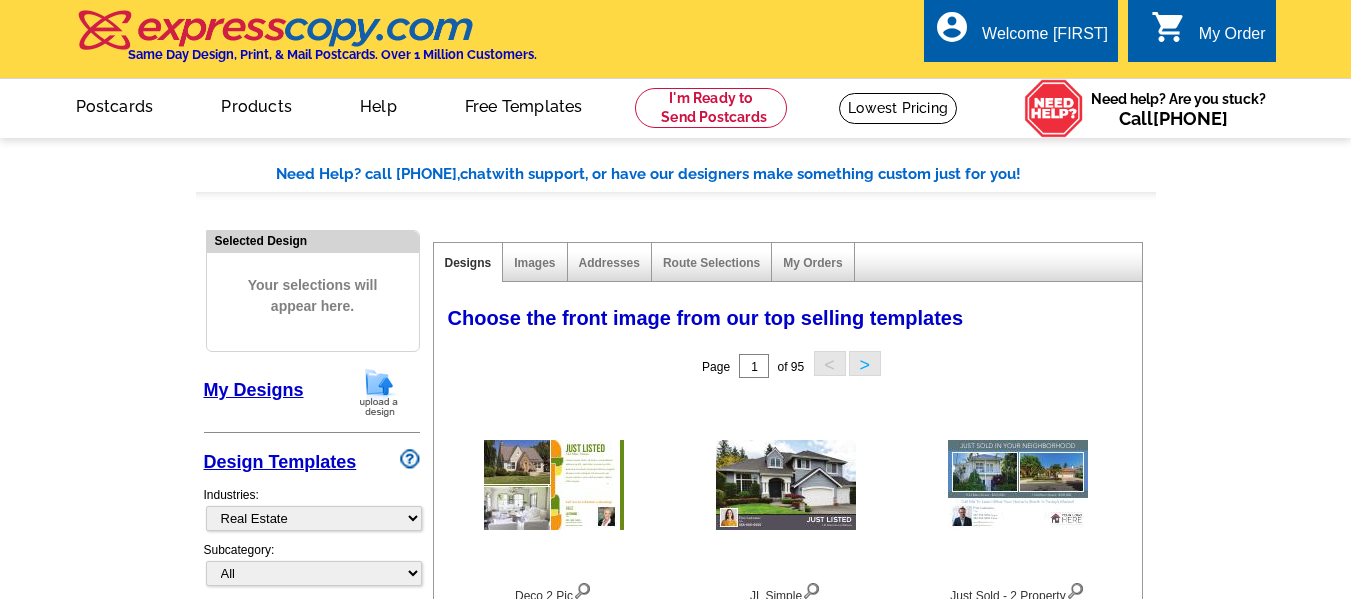 select on "785" 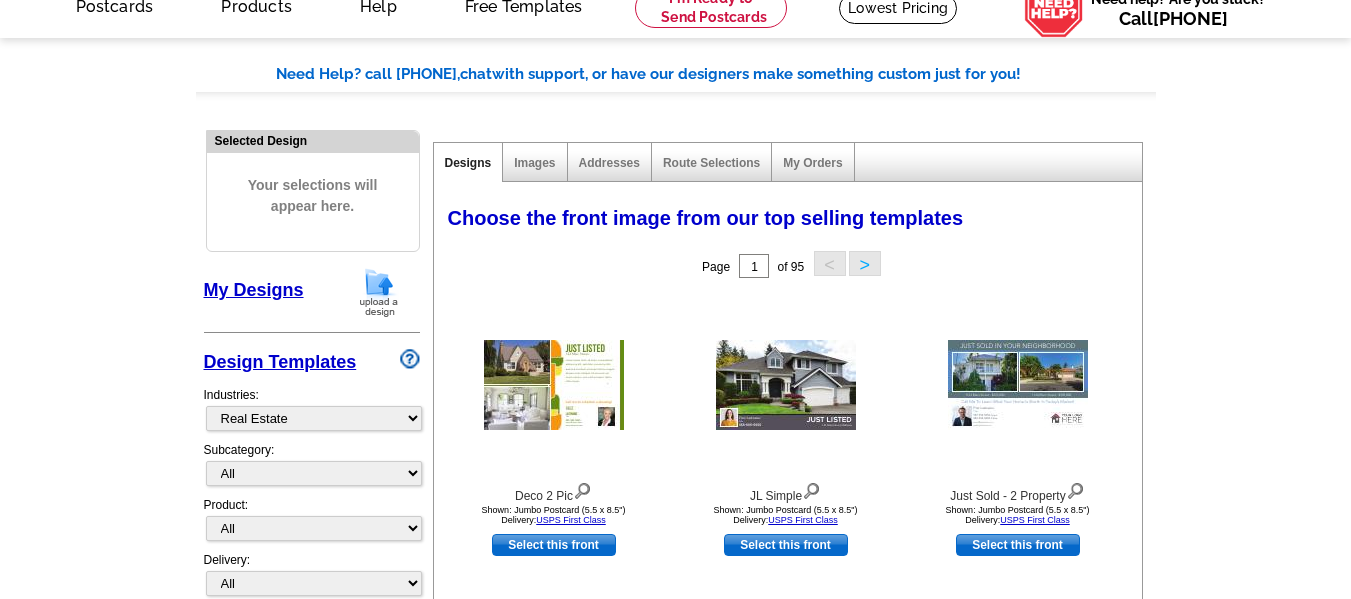 scroll, scrollTop: 0, scrollLeft: 0, axis: both 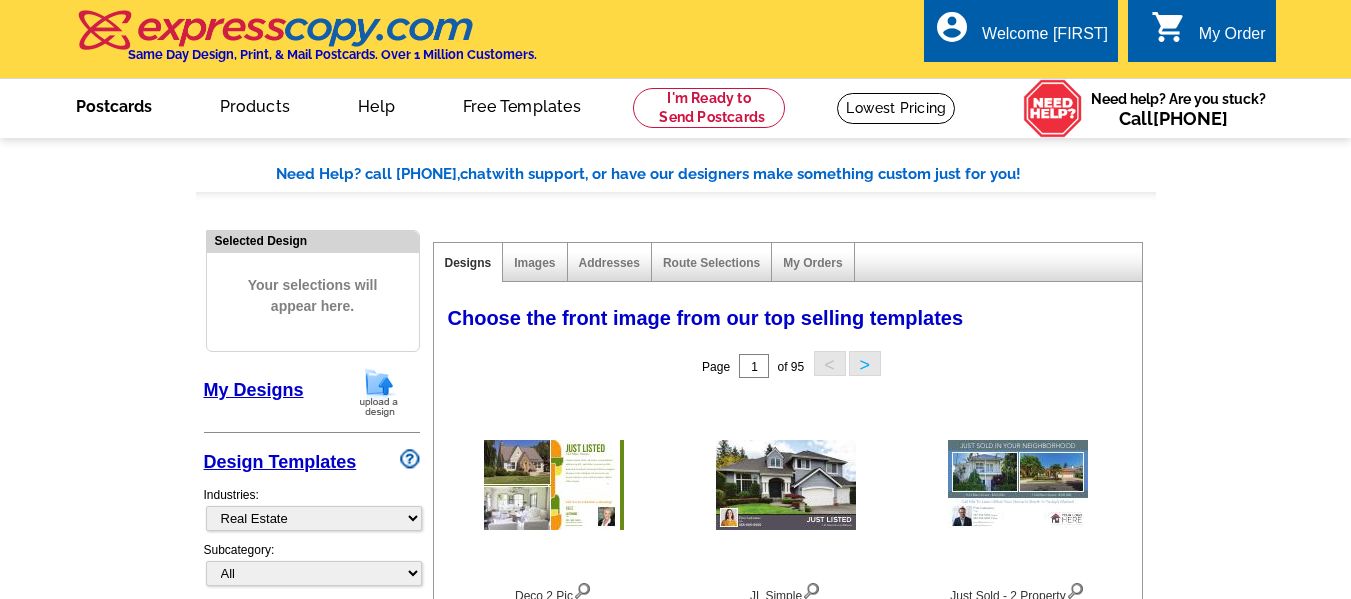 click on "Postcards" at bounding box center (114, 104) 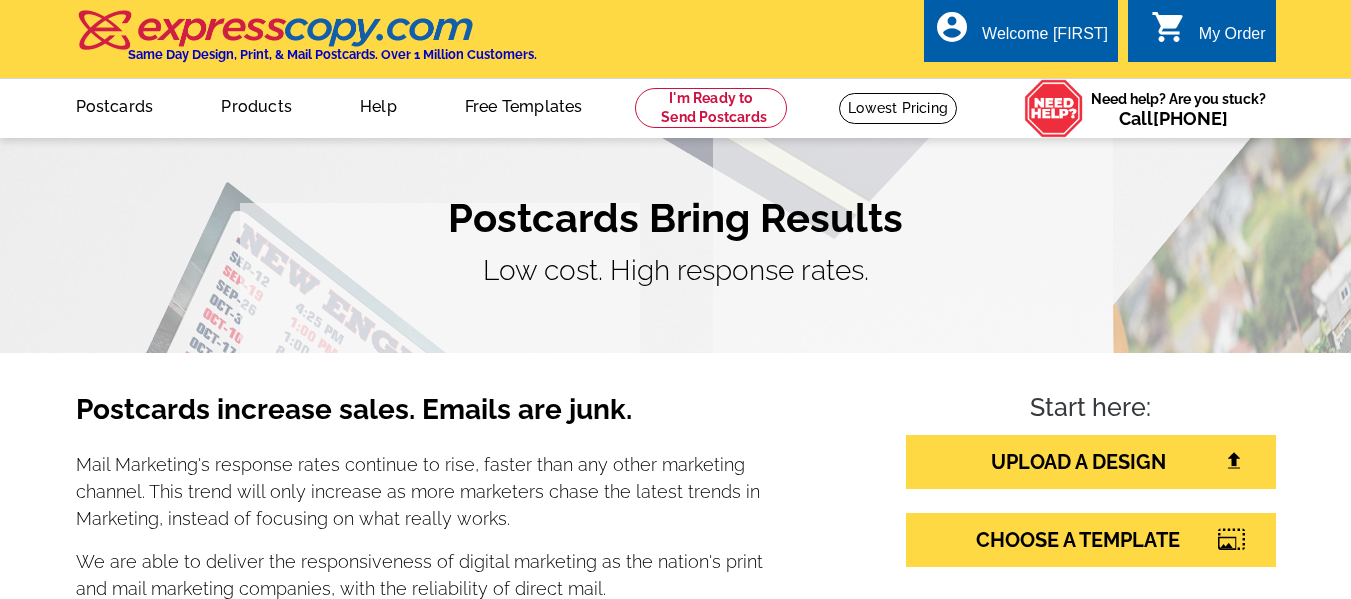 scroll, scrollTop: 0, scrollLeft: 0, axis: both 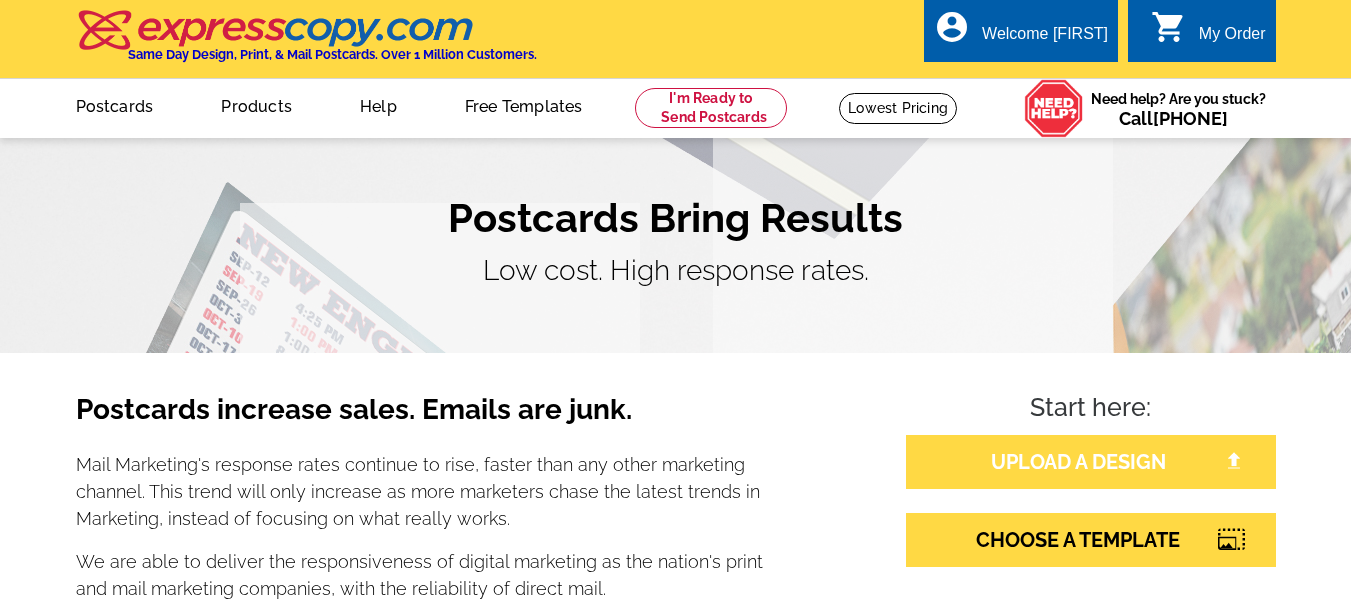 click on "UPLOAD A DESIGN" at bounding box center [1091, 462] 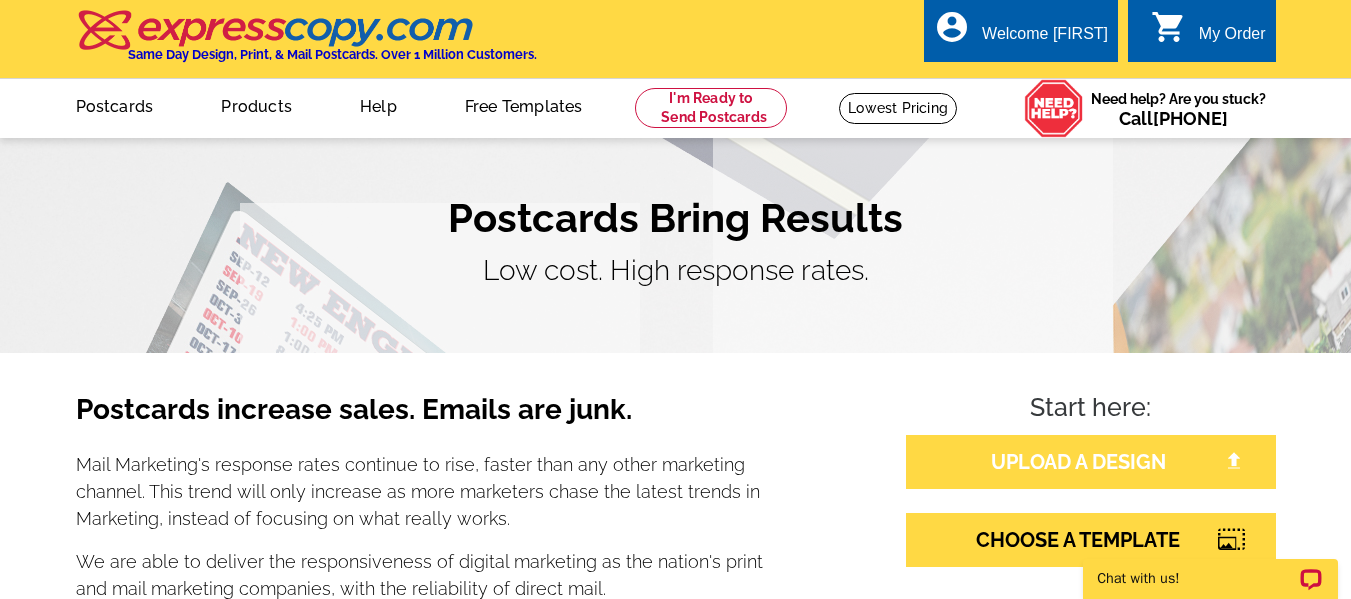 scroll, scrollTop: 0, scrollLeft: 0, axis: both 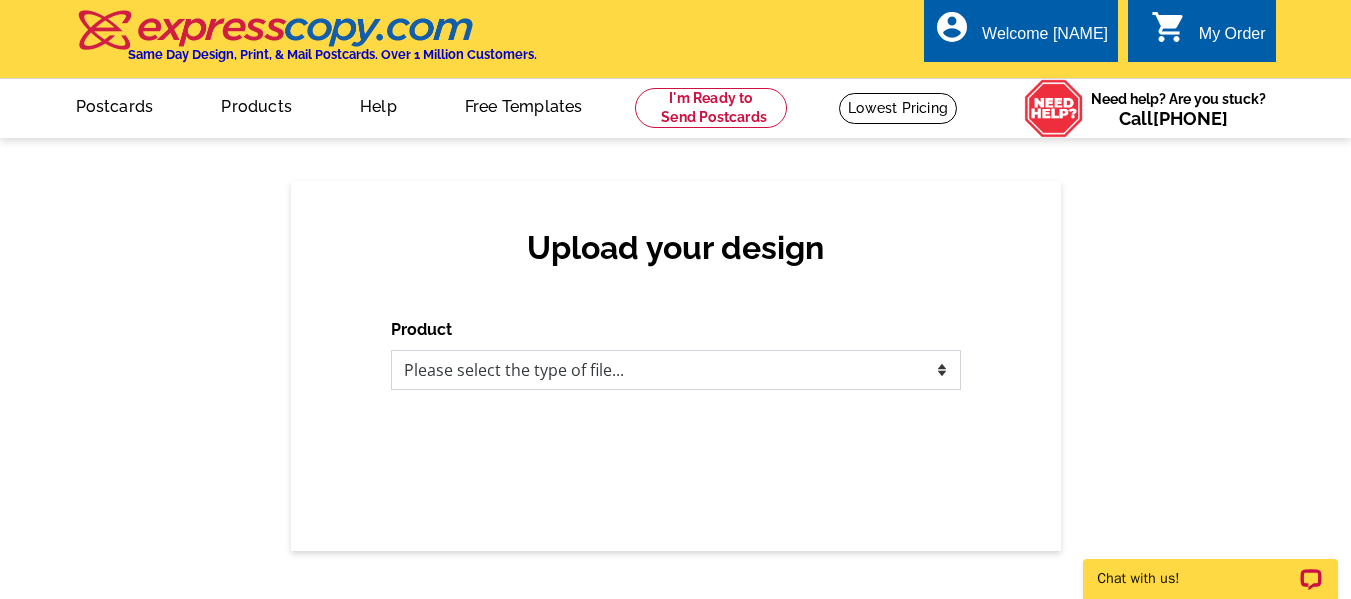 click on "Please select the type of file...
Postcards
Business Cards
Letters and flyers
Greeting Cards
Door Hangers" at bounding box center (676, 370) 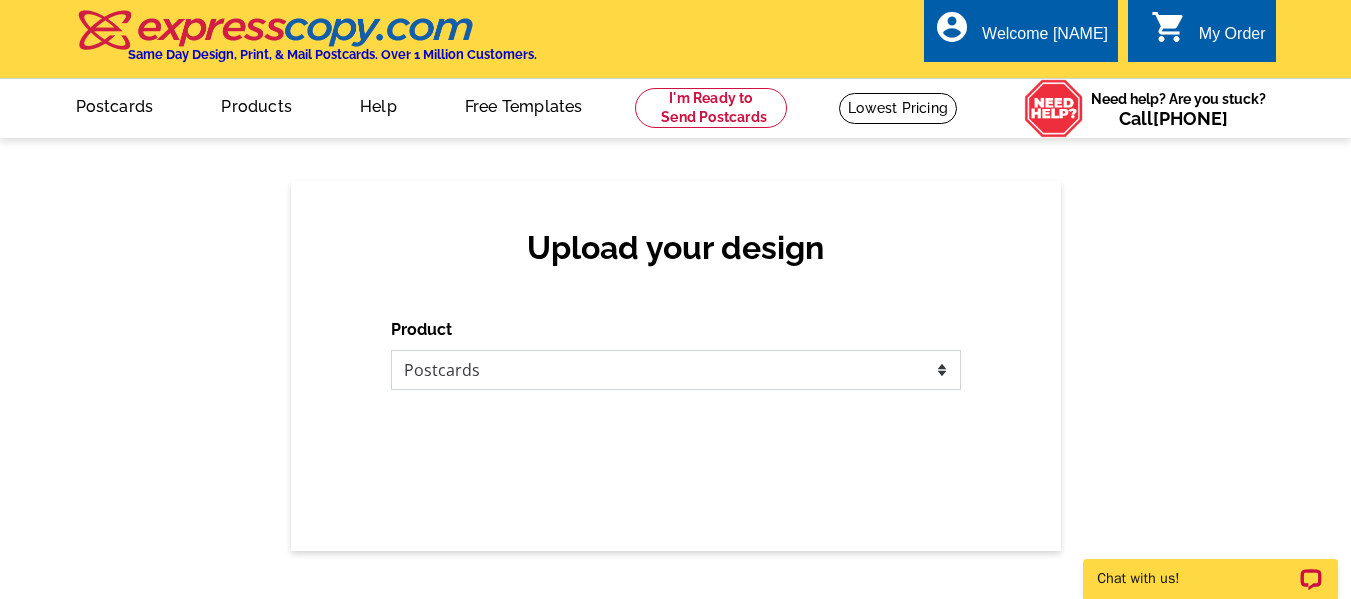 click on "Please select the type of file...
Postcards
Business Cards
Letters and flyers
Greeting Cards
Door Hangers" at bounding box center (676, 370) 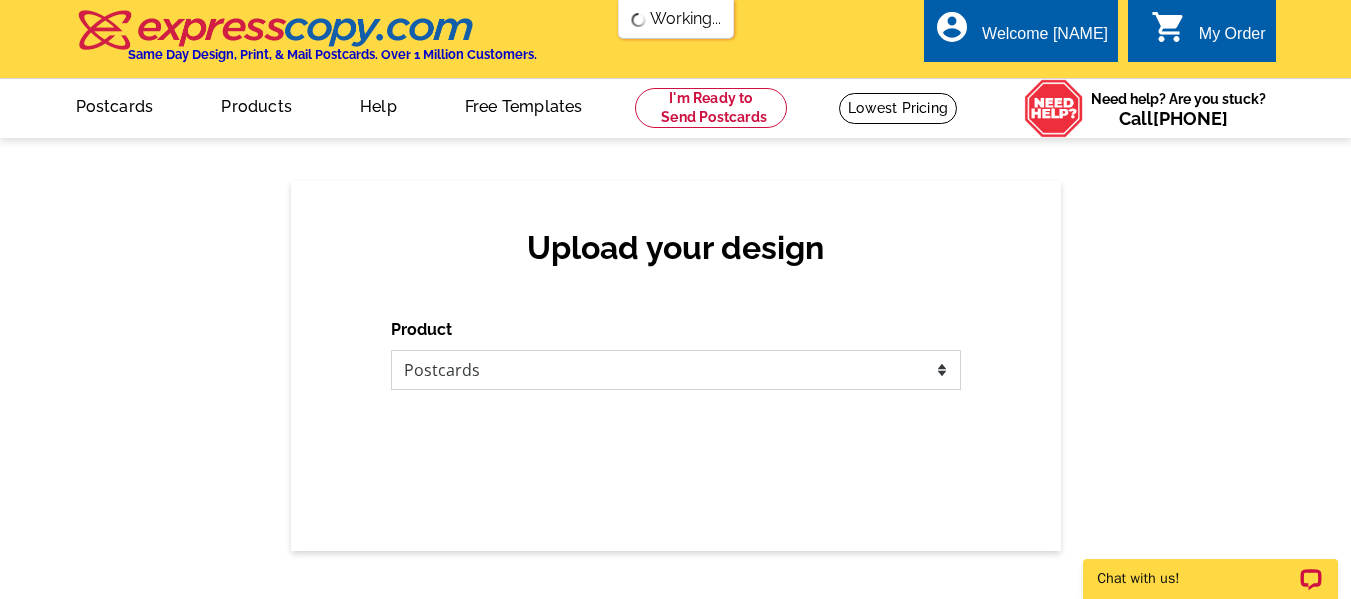 scroll, scrollTop: 0, scrollLeft: 0, axis: both 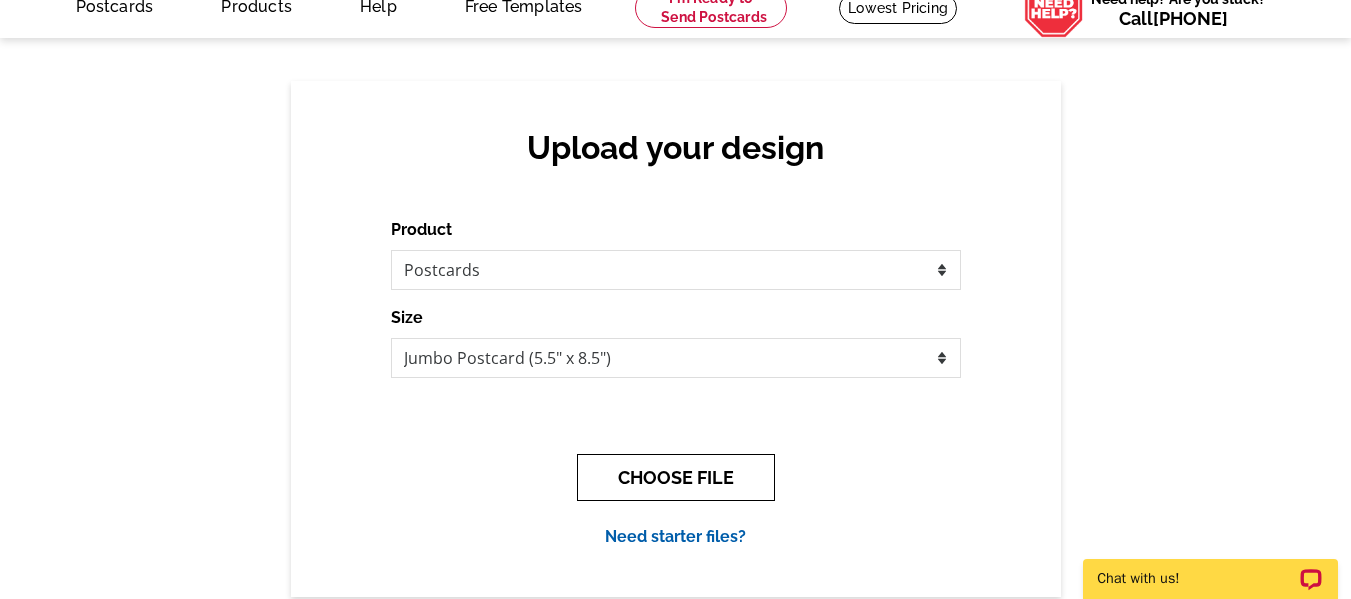 click on "CHOOSE FILE" at bounding box center [676, 477] 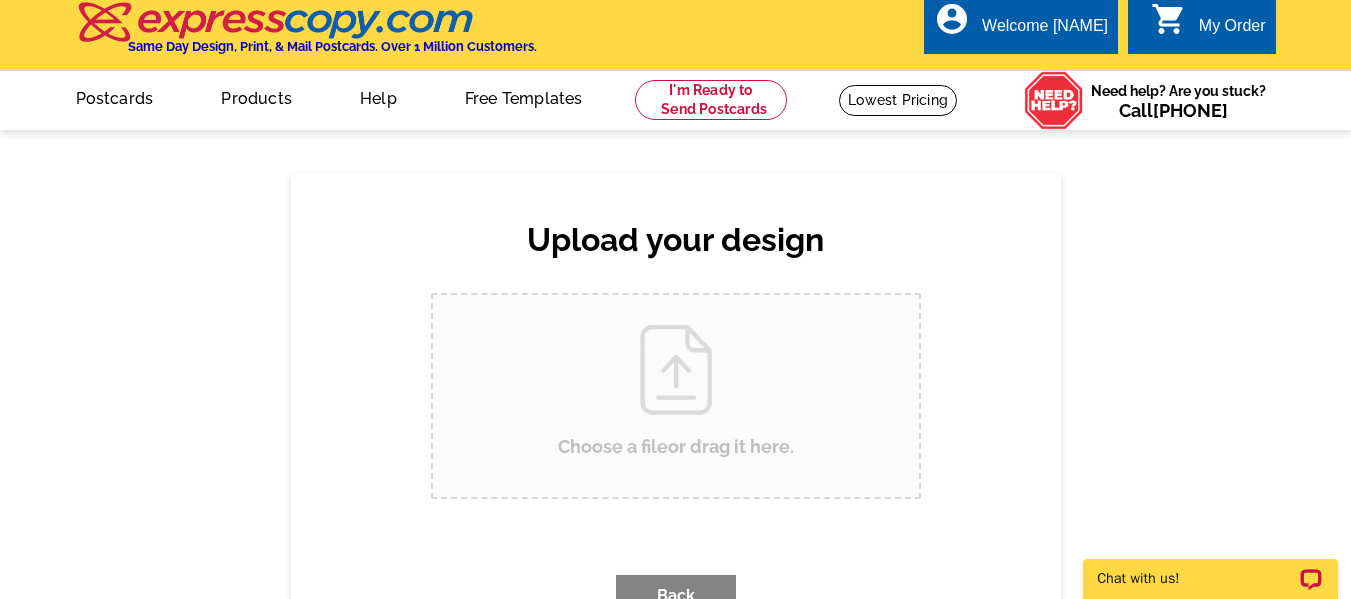 scroll, scrollTop: 0, scrollLeft: 0, axis: both 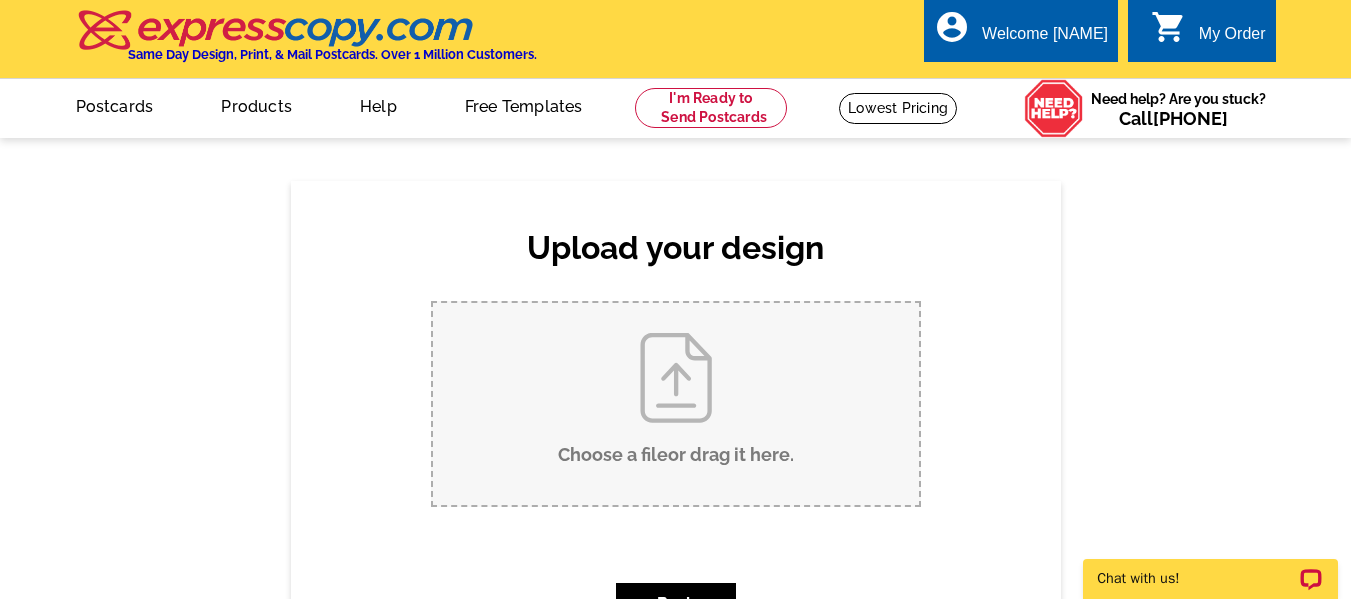 click on "Choose a file  or drag it here ." at bounding box center [676, 404] 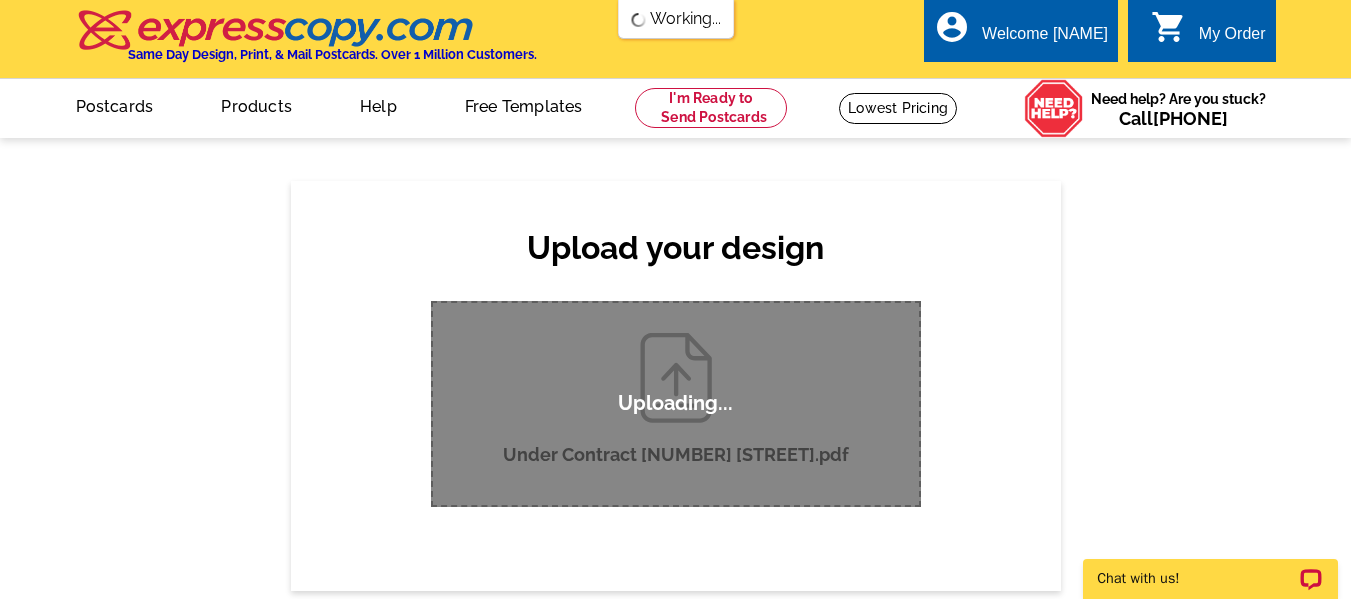 type 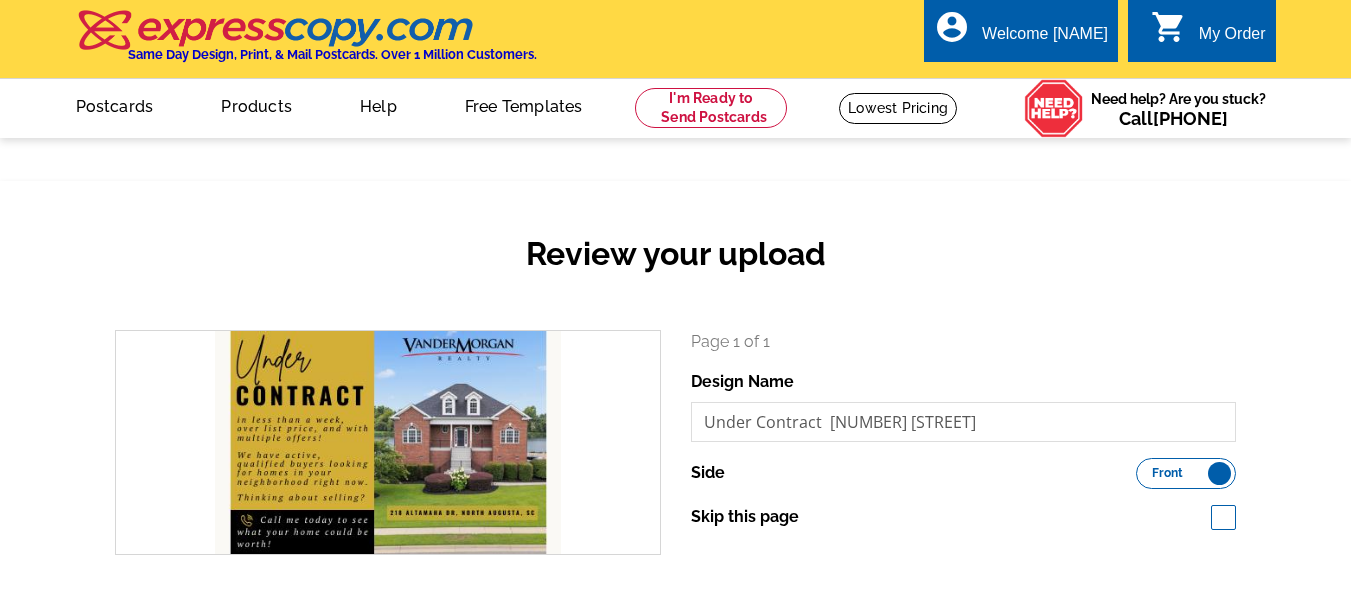 scroll, scrollTop: 0, scrollLeft: 0, axis: both 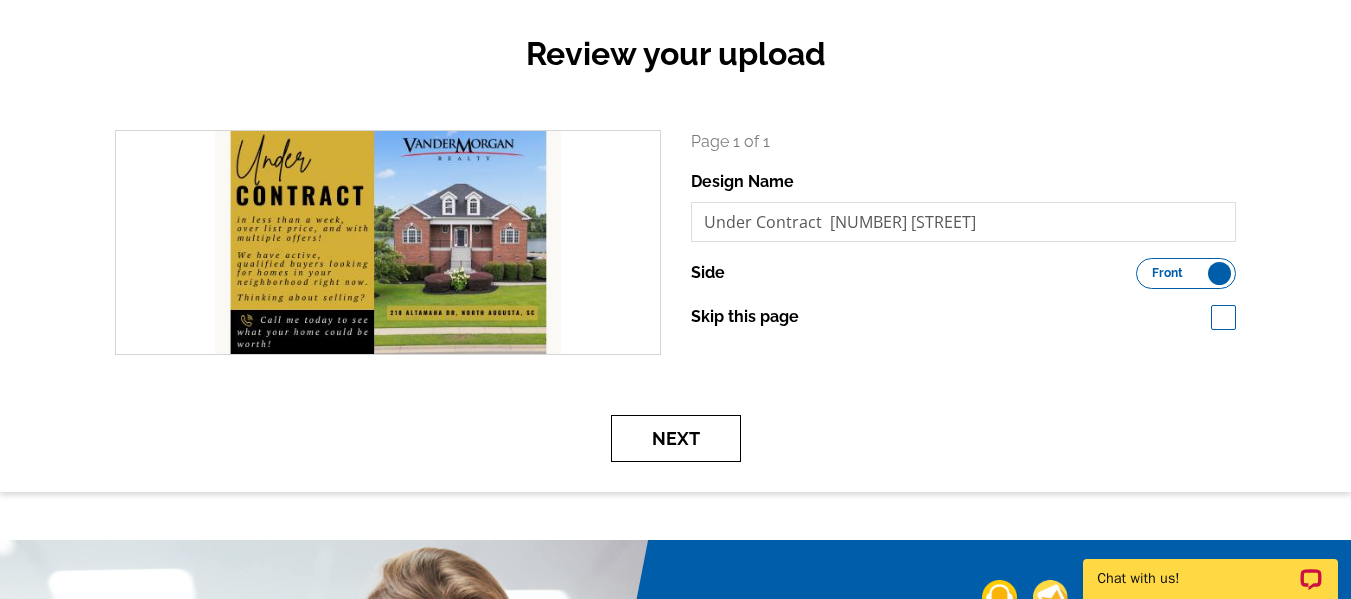 click on "Next" at bounding box center (676, 438) 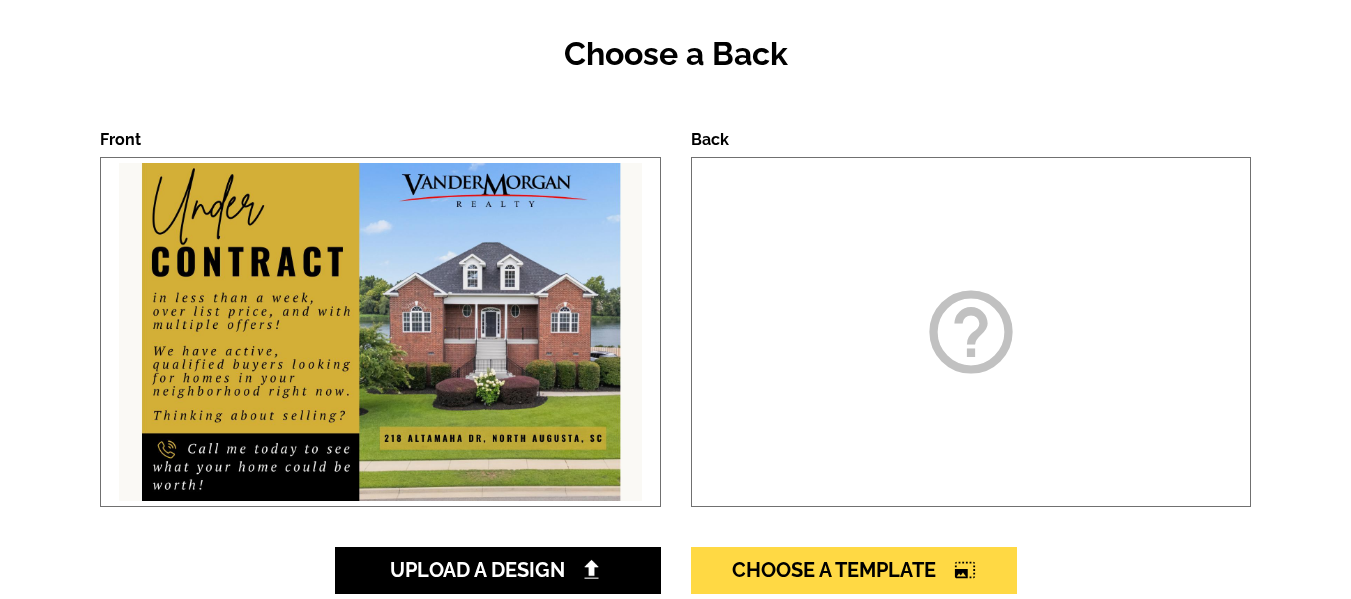 scroll, scrollTop: 300, scrollLeft: 0, axis: vertical 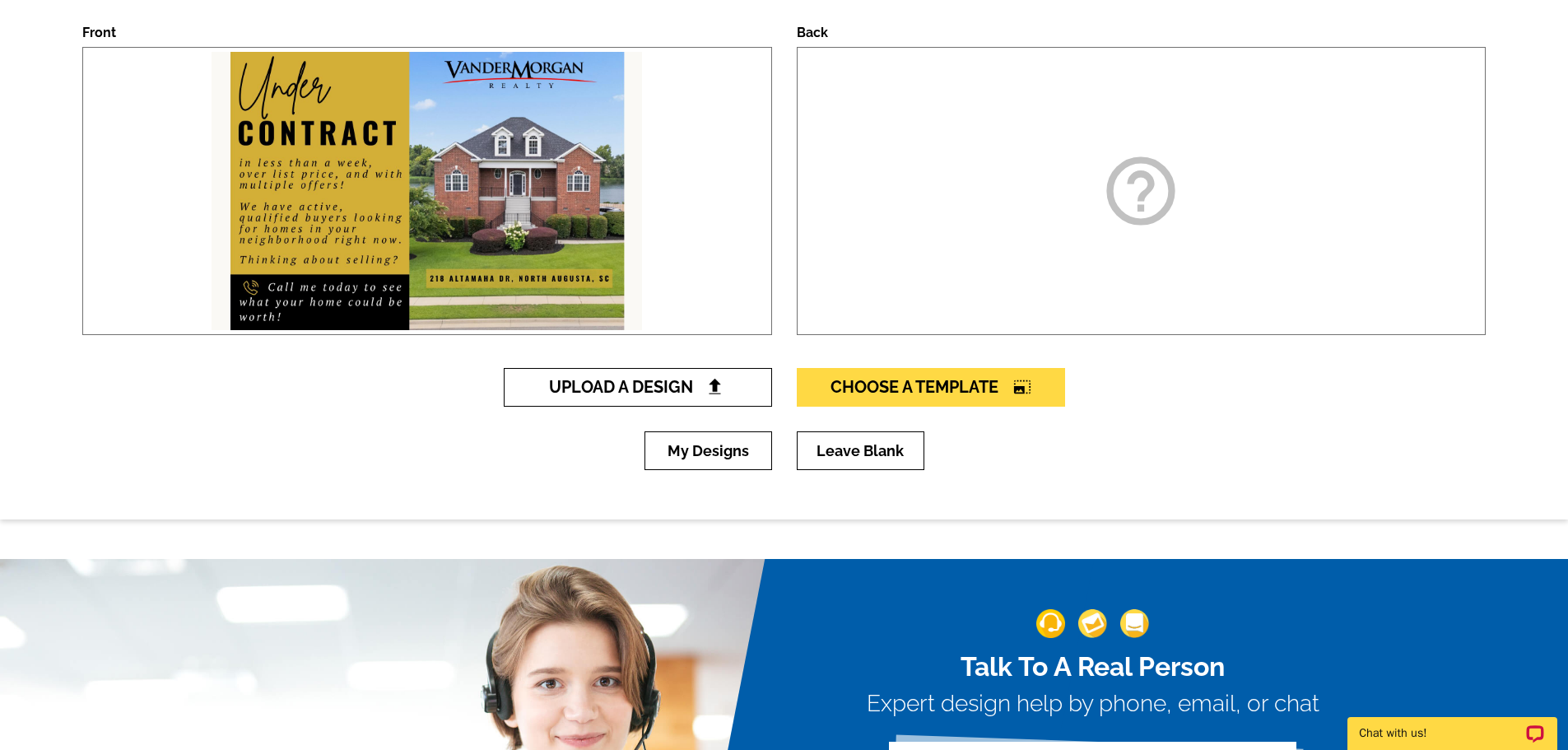 click on "Upload A Design" at bounding box center (637, 387) 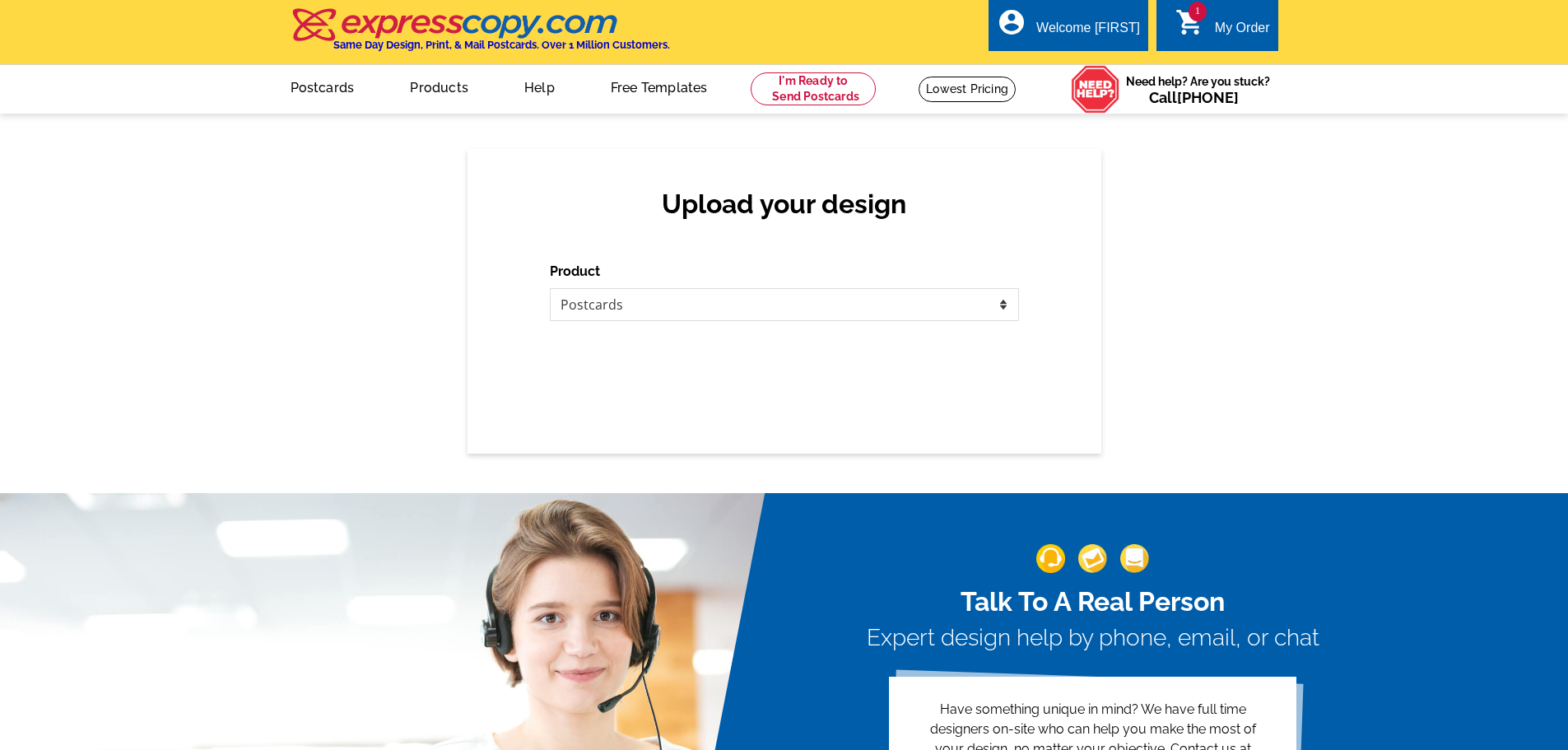scroll, scrollTop: 0, scrollLeft: 0, axis: both 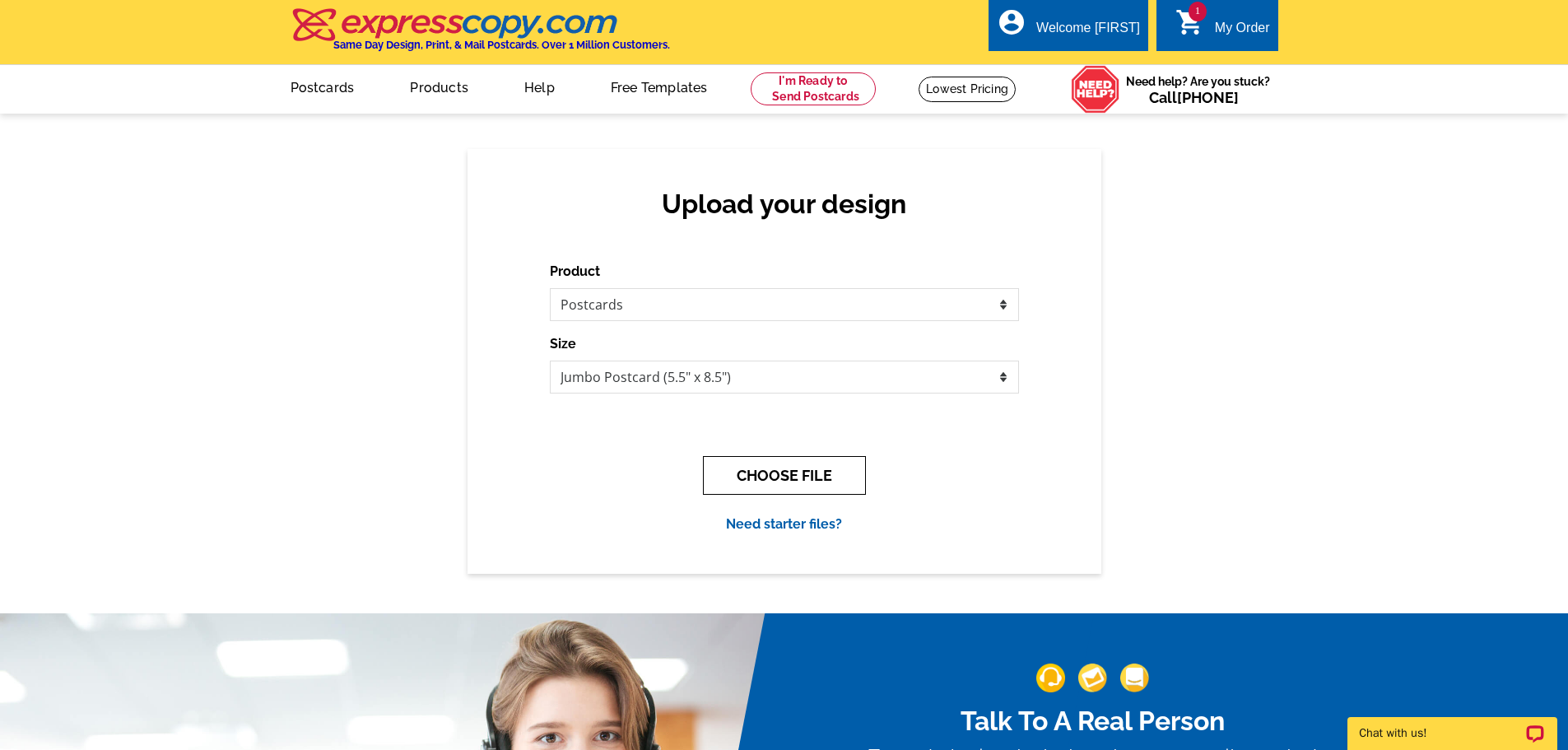 click on "CHOOSE FILE" at bounding box center (784, 475) 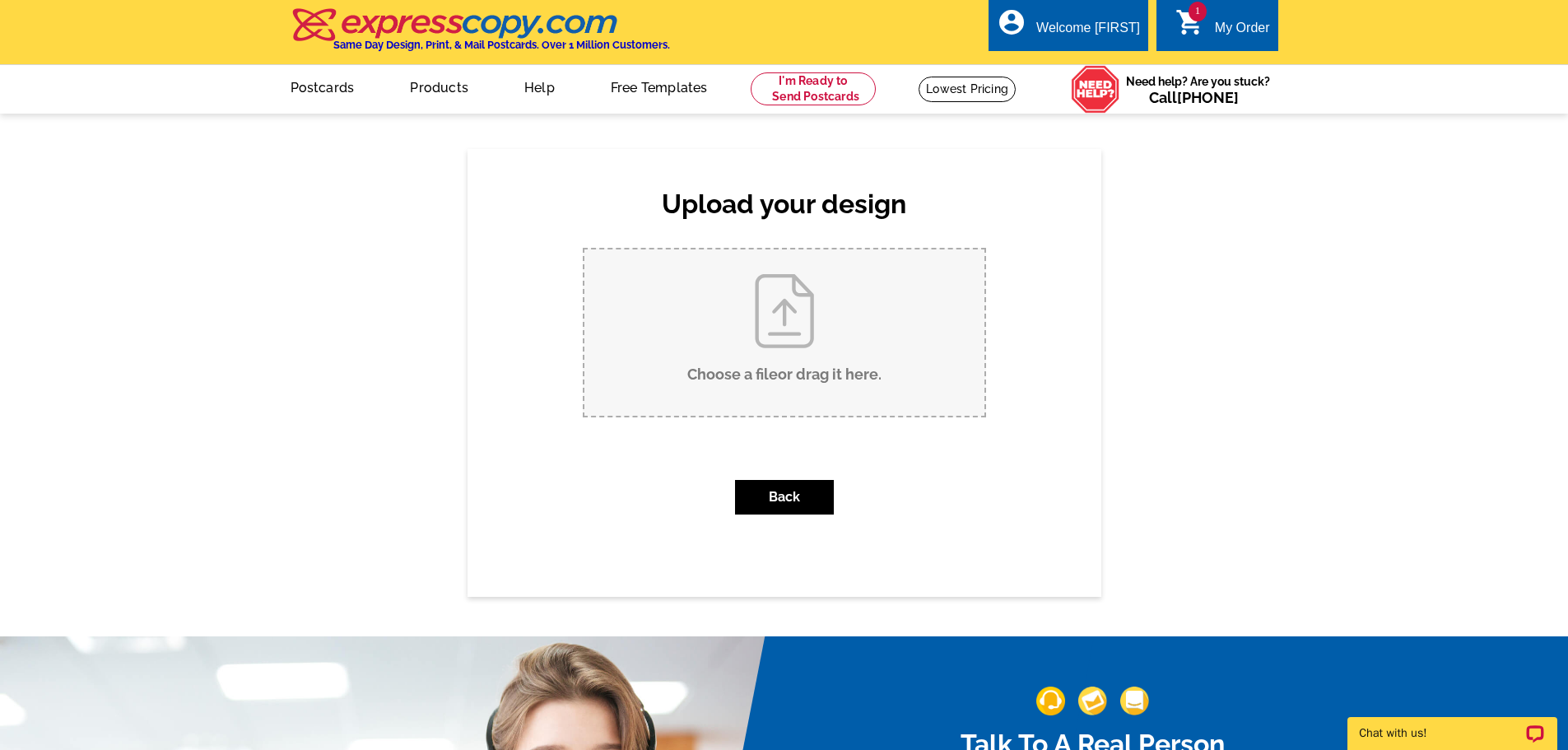 click on "Choose a file  or drag it here ." at bounding box center (784, 333) 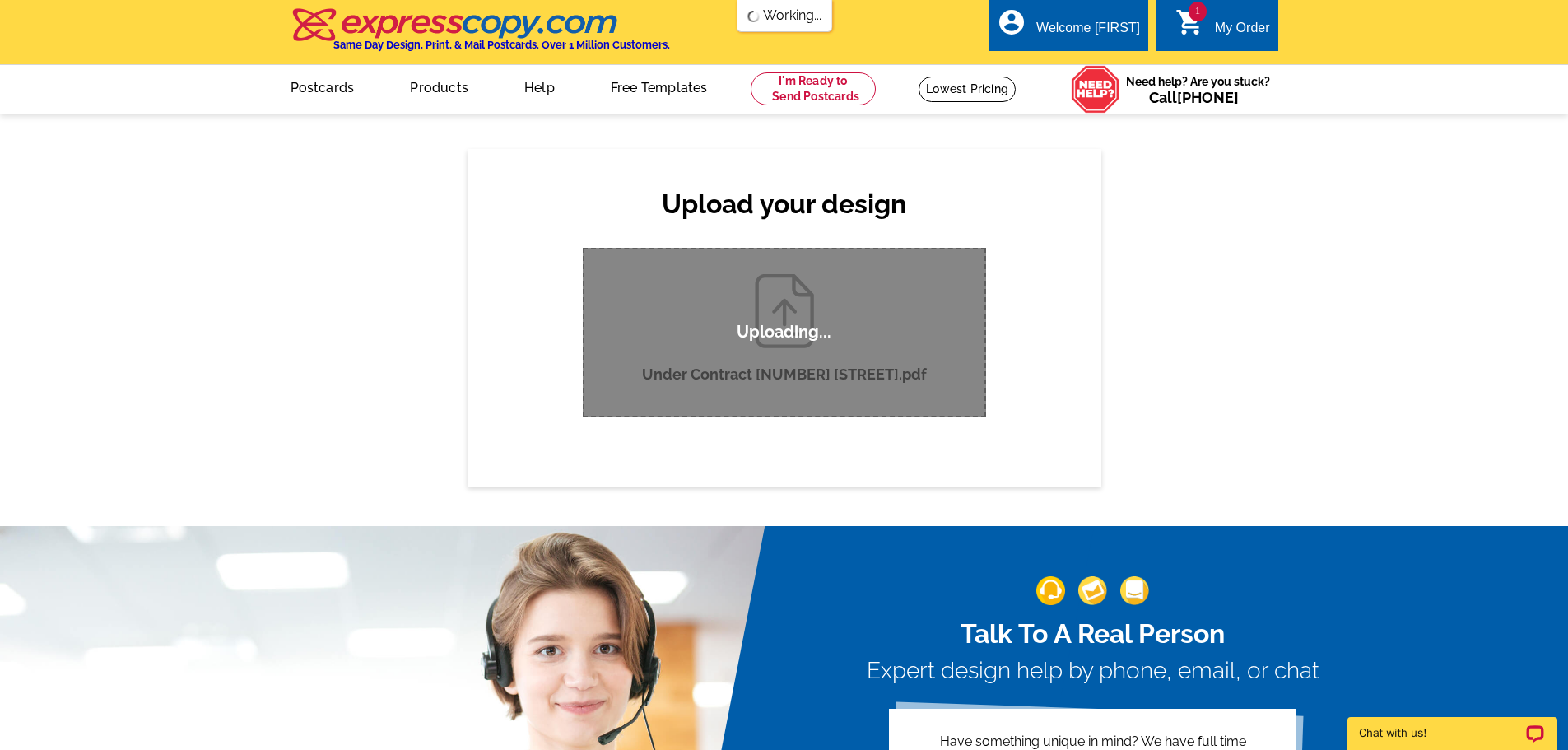 scroll, scrollTop: 0, scrollLeft: 0, axis: both 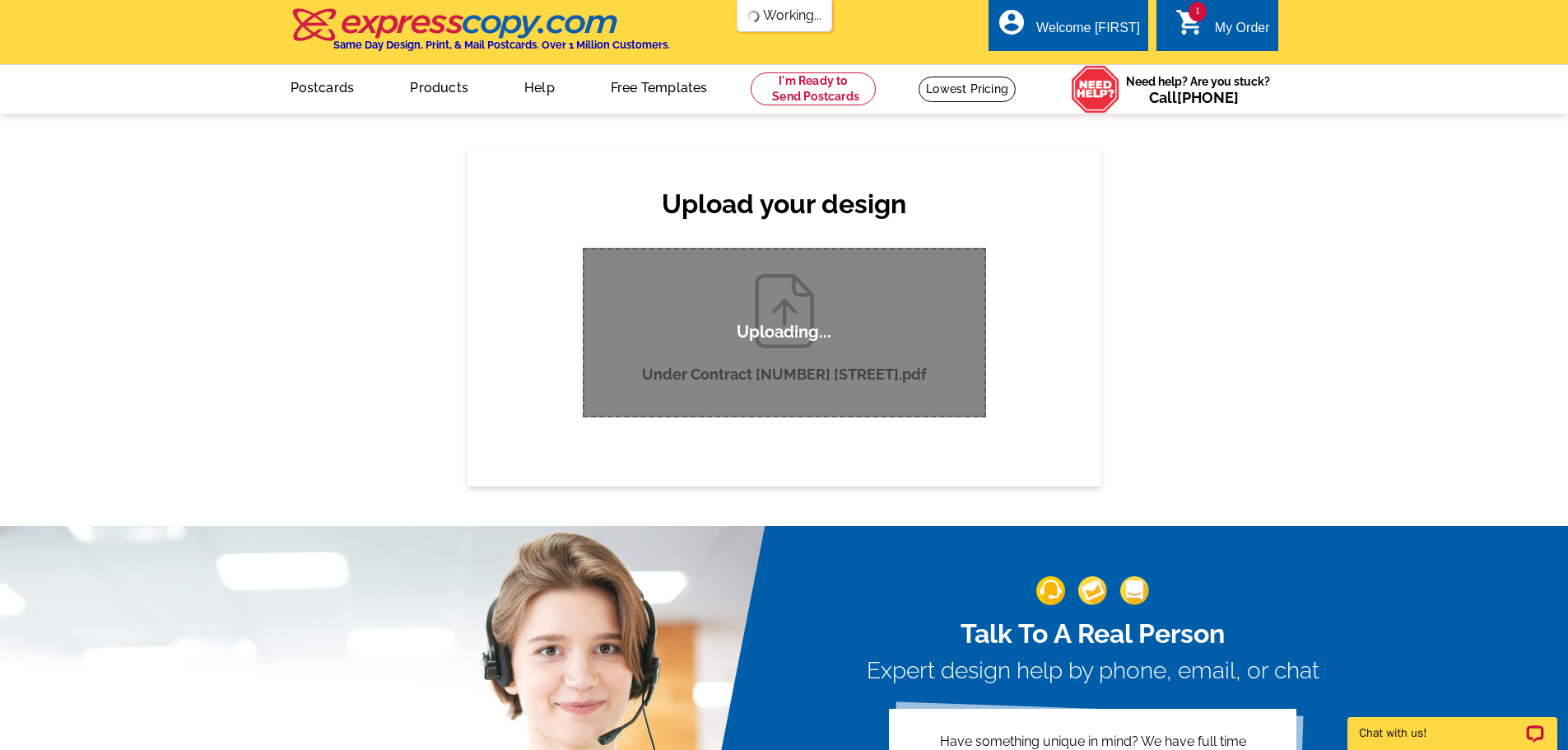 type 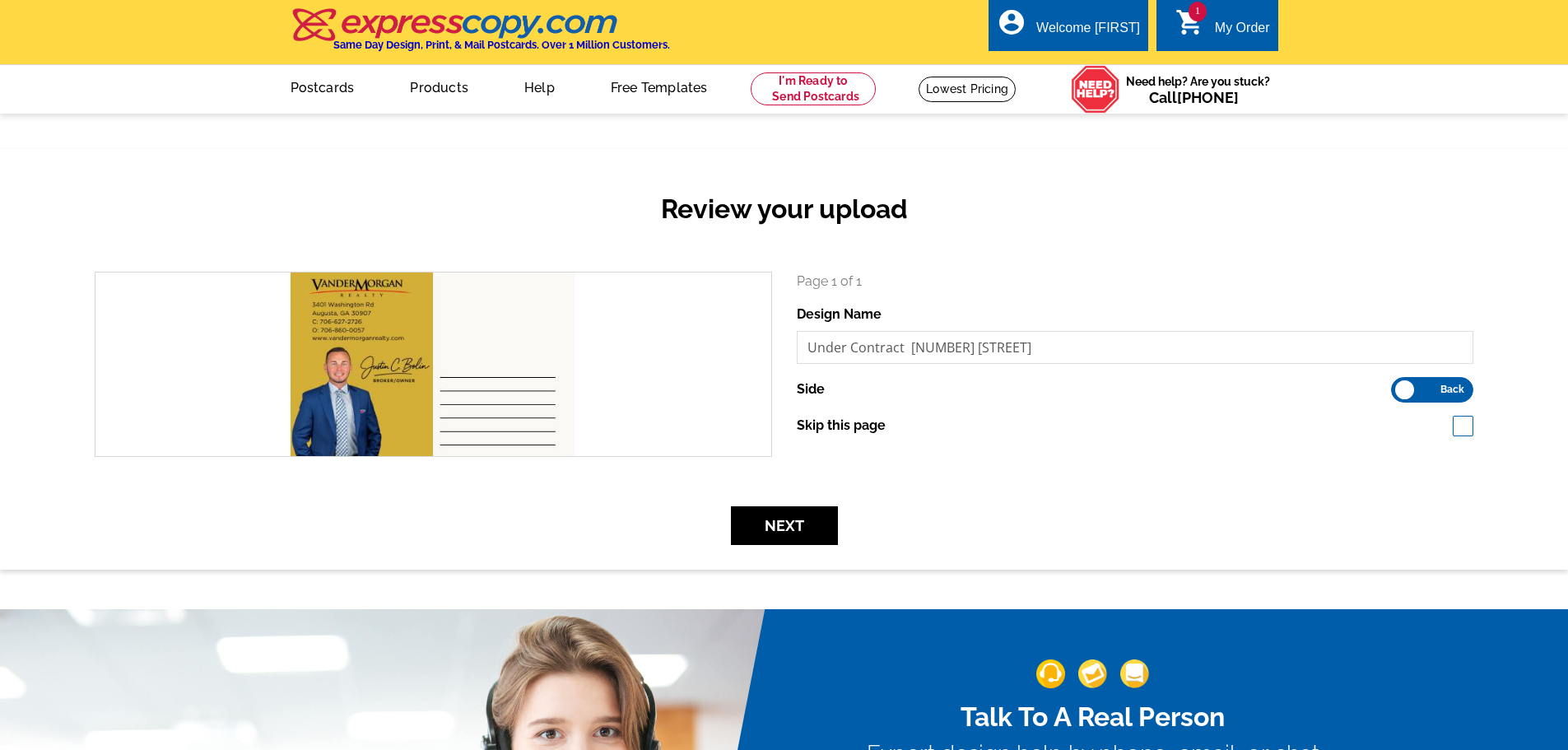 scroll, scrollTop: 0, scrollLeft: 0, axis: both 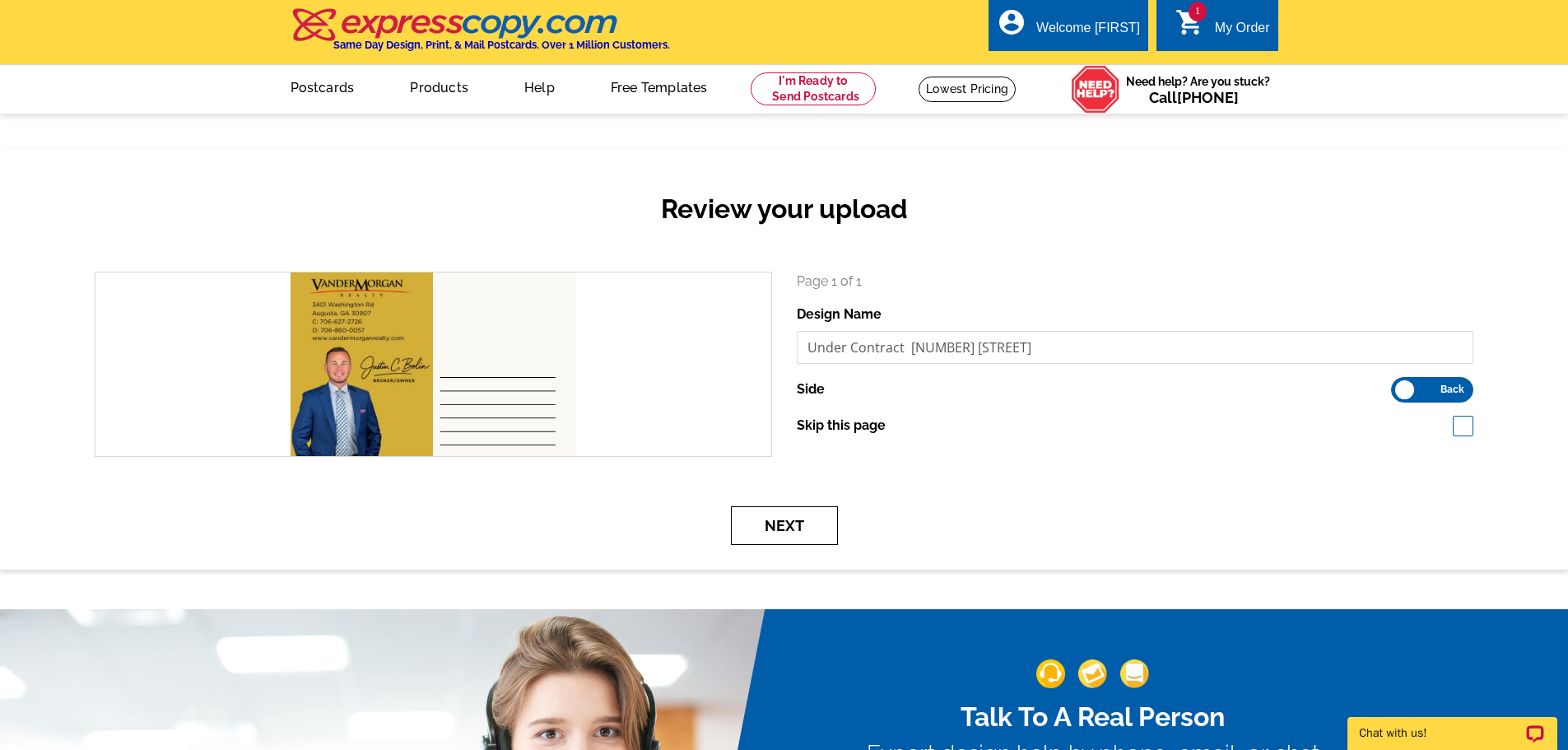 click on "Next" at bounding box center [784, 525] 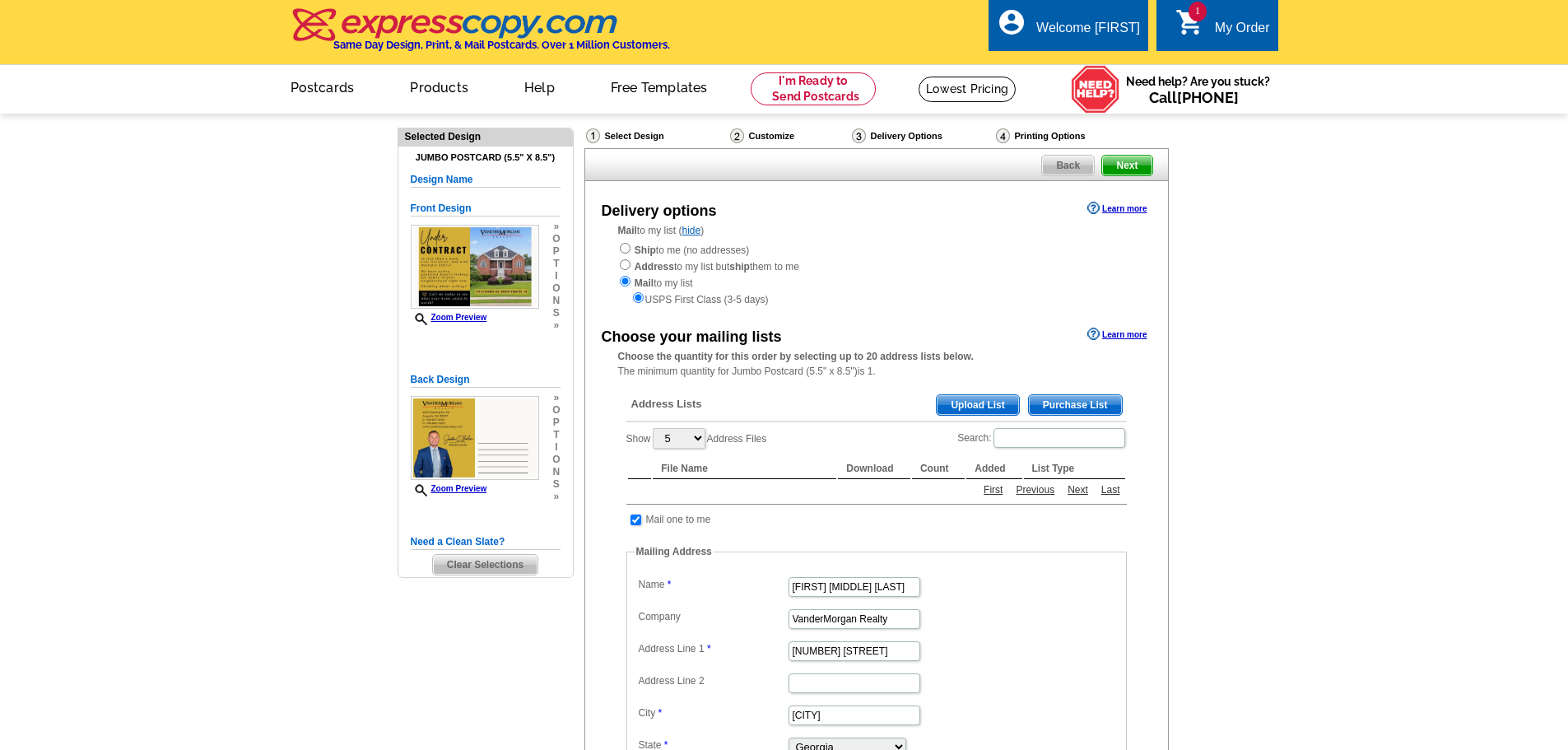 scroll, scrollTop: 0, scrollLeft: 0, axis: both 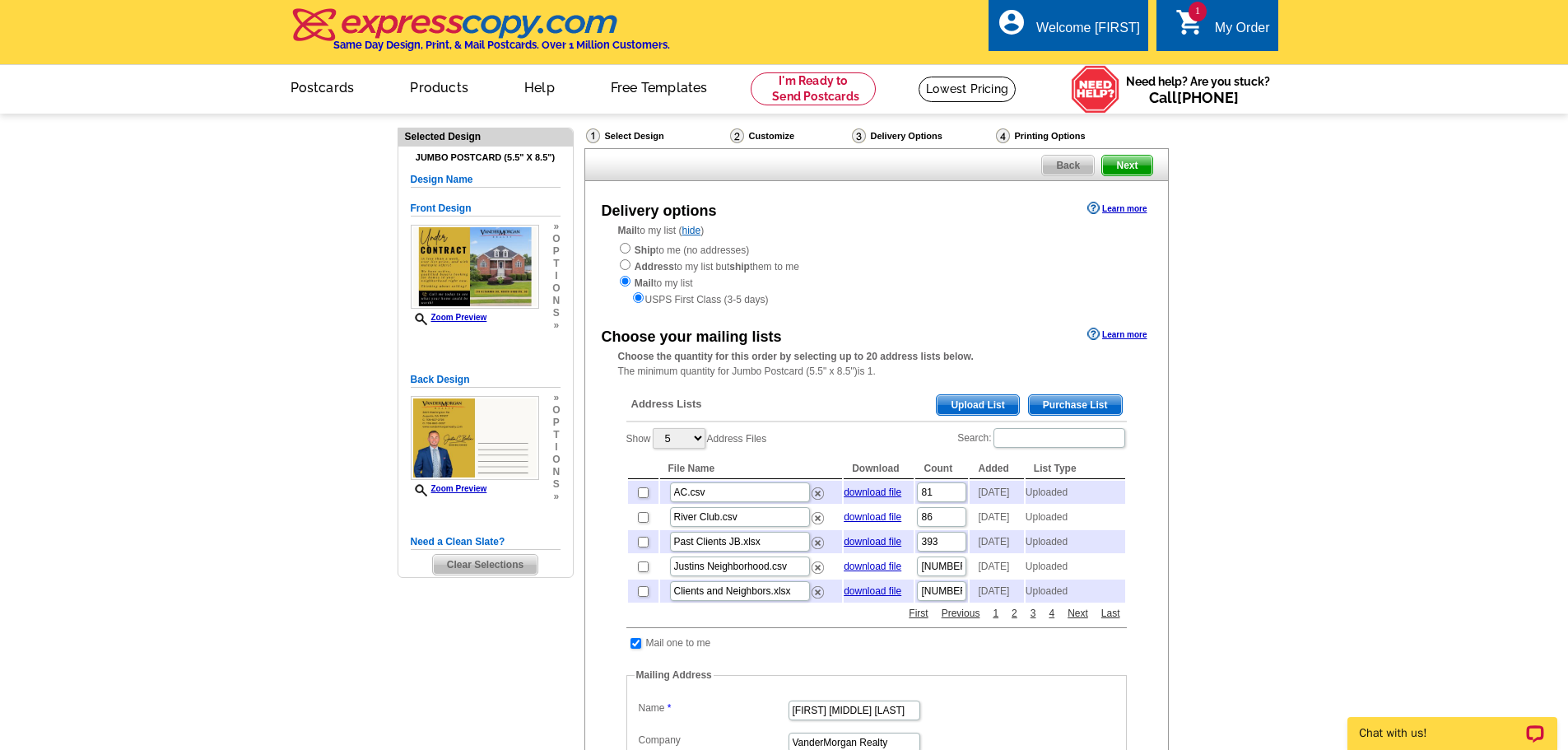 click at bounding box center (643, 566) 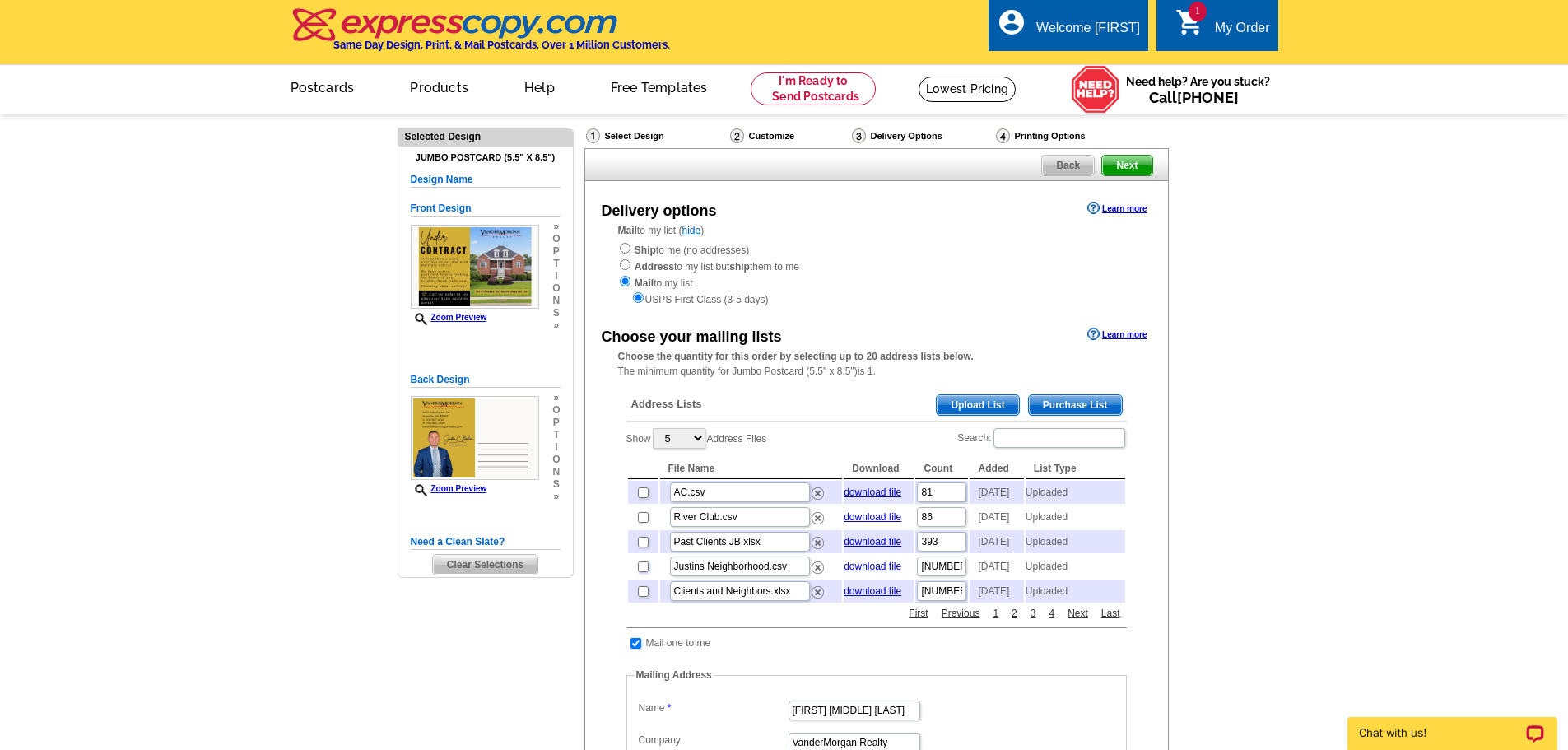 click at bounding box center (643, 566) 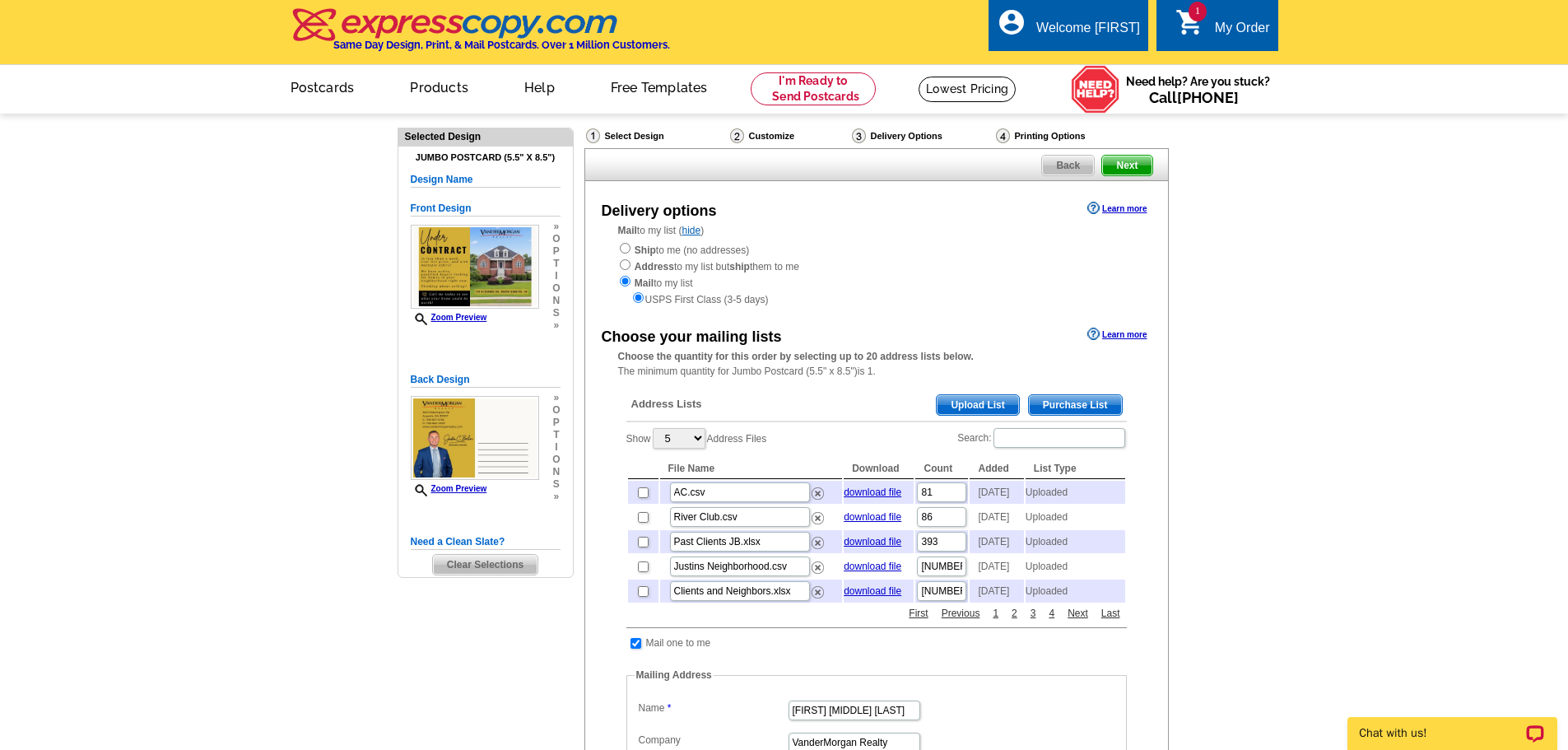 checkbox on "true" 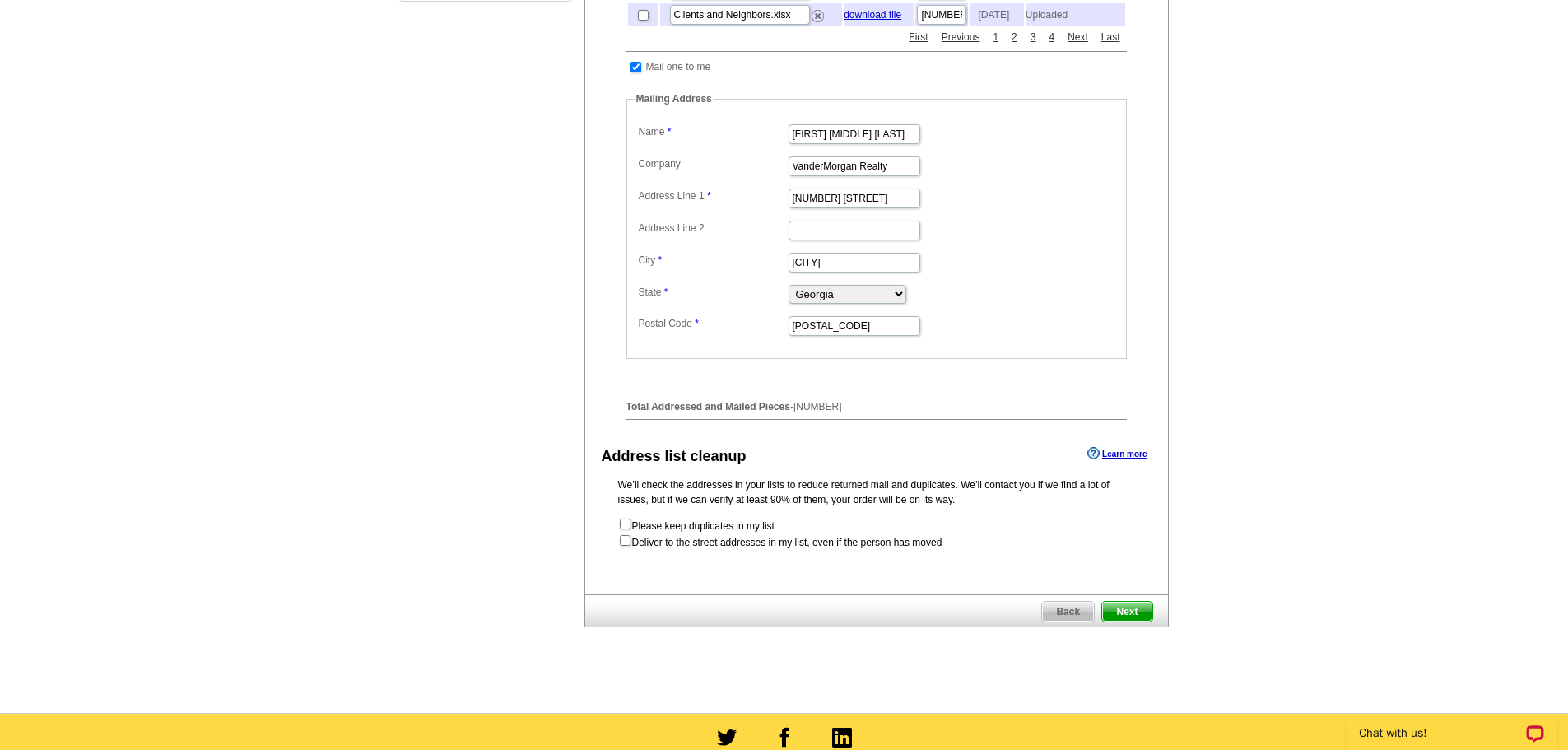 scroll, scrollTop: 659, scrollLeft: 0, axis: vertical 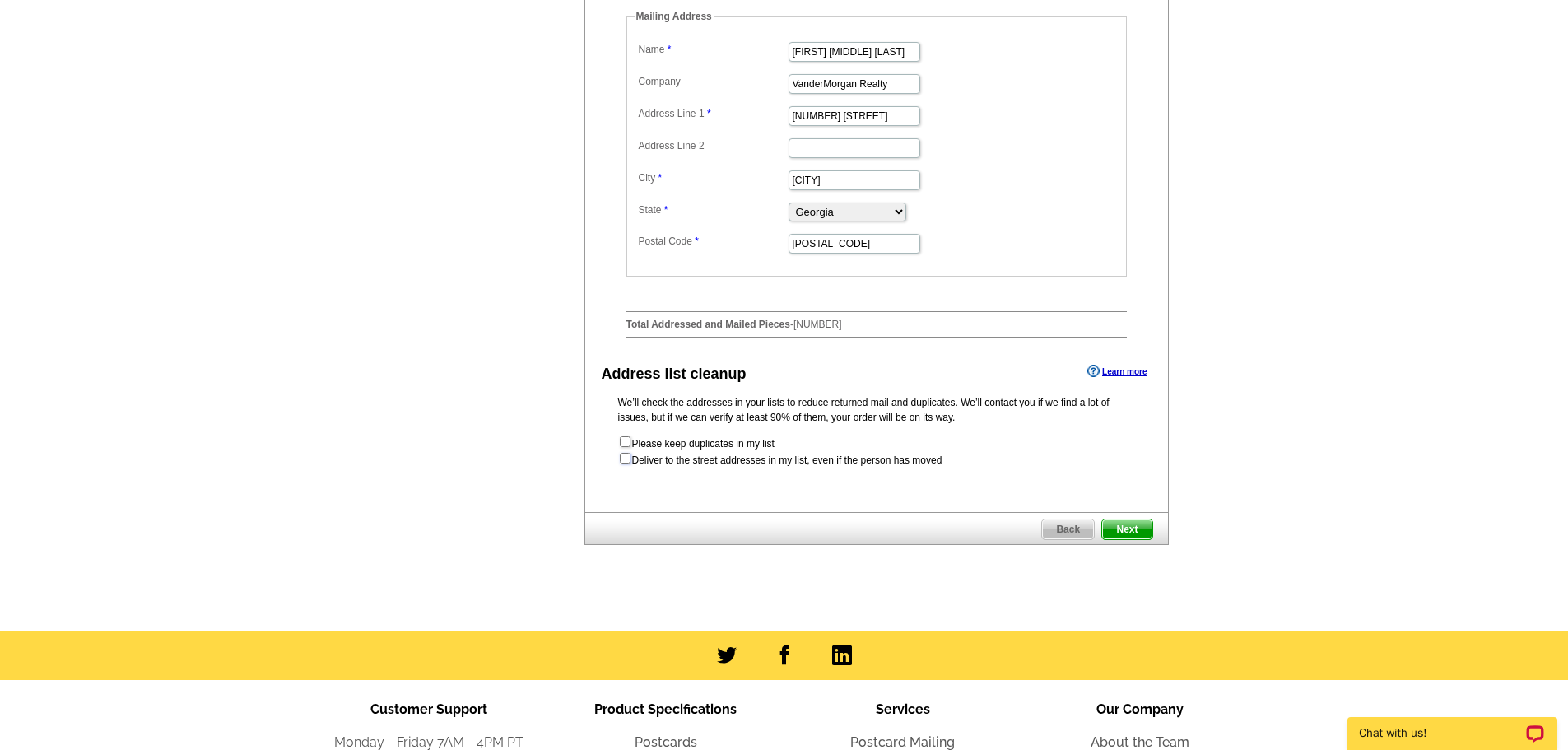 click at bounding box center [625, 458] 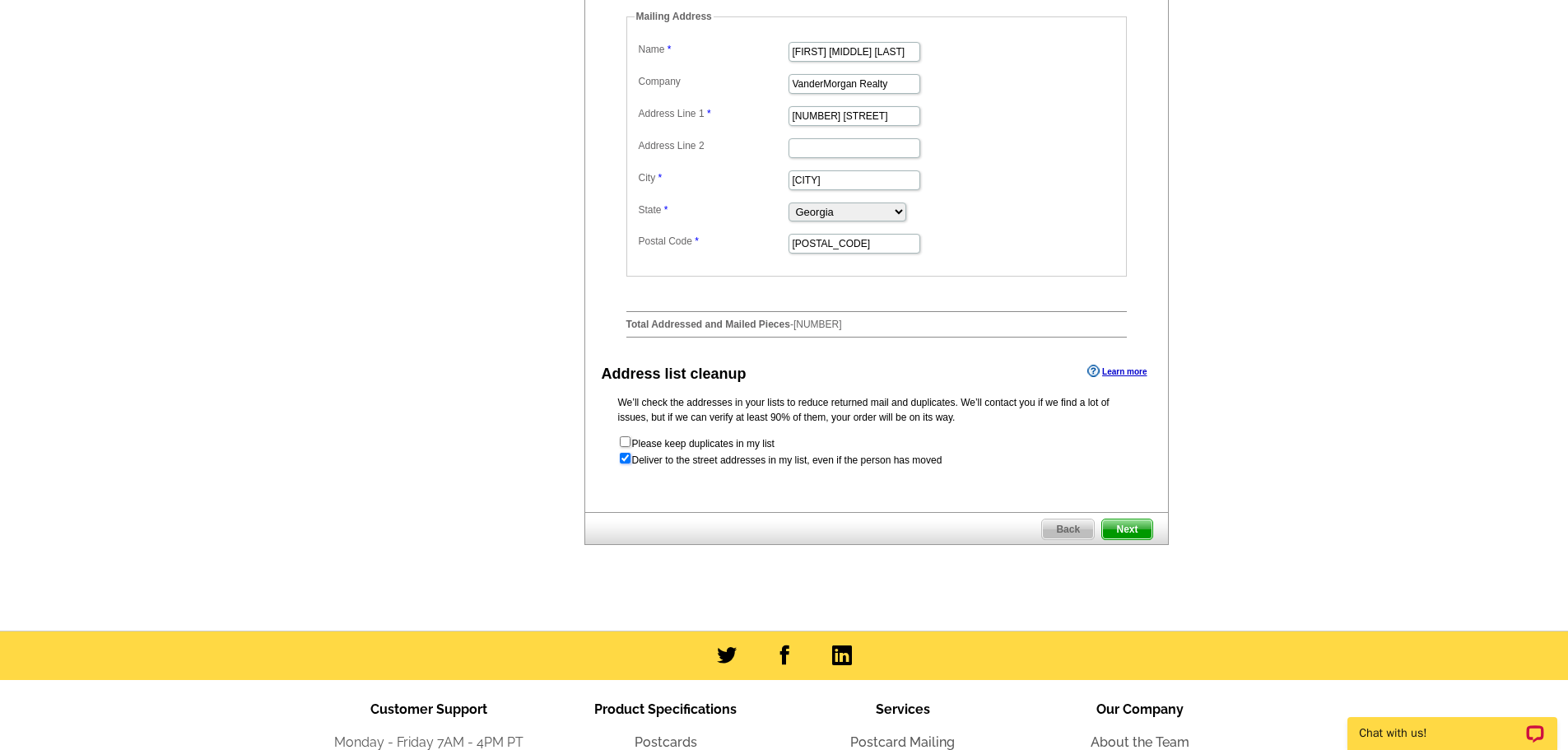 radio on "true" 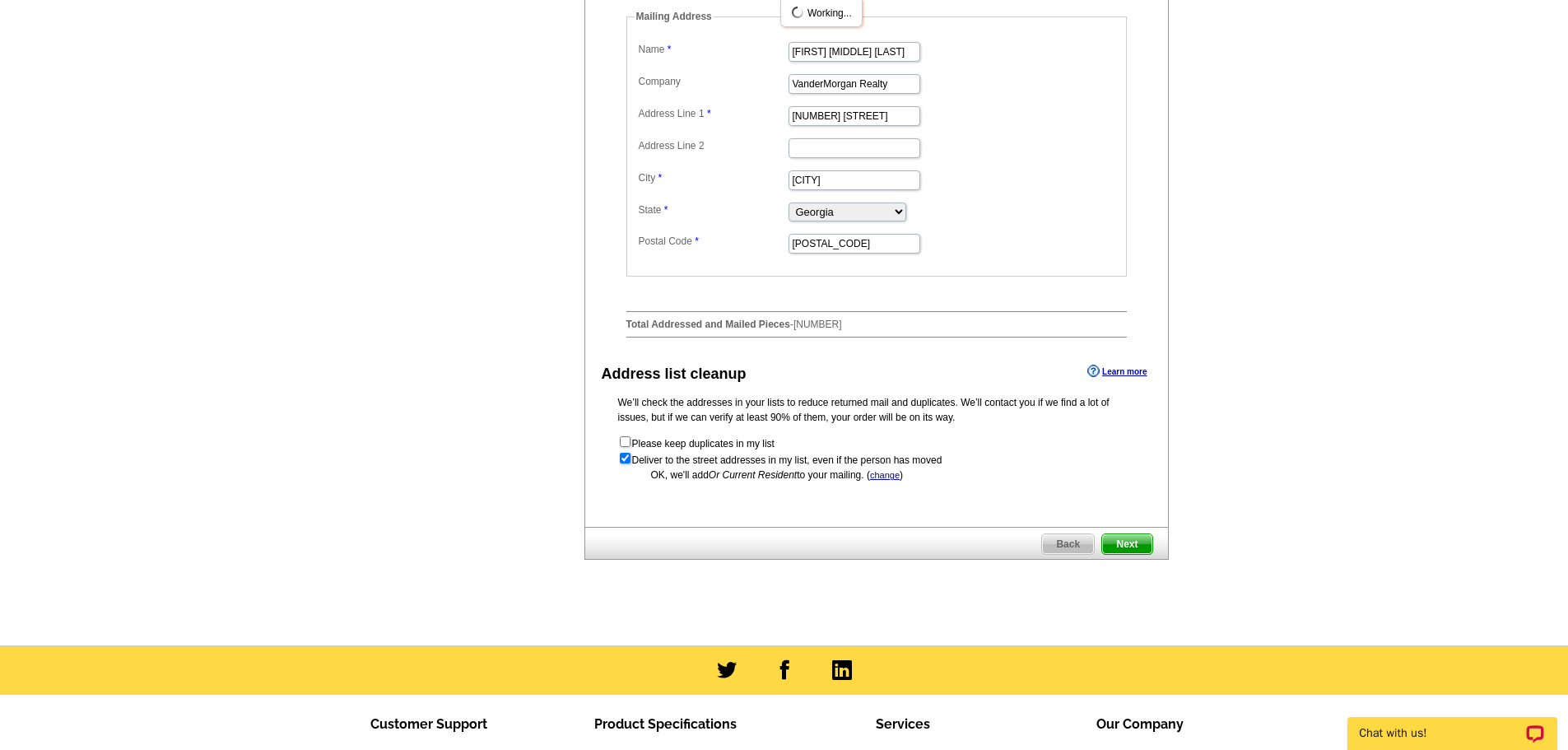 scroll, scrollTop: 0, scrollLeft: 0, axis: both 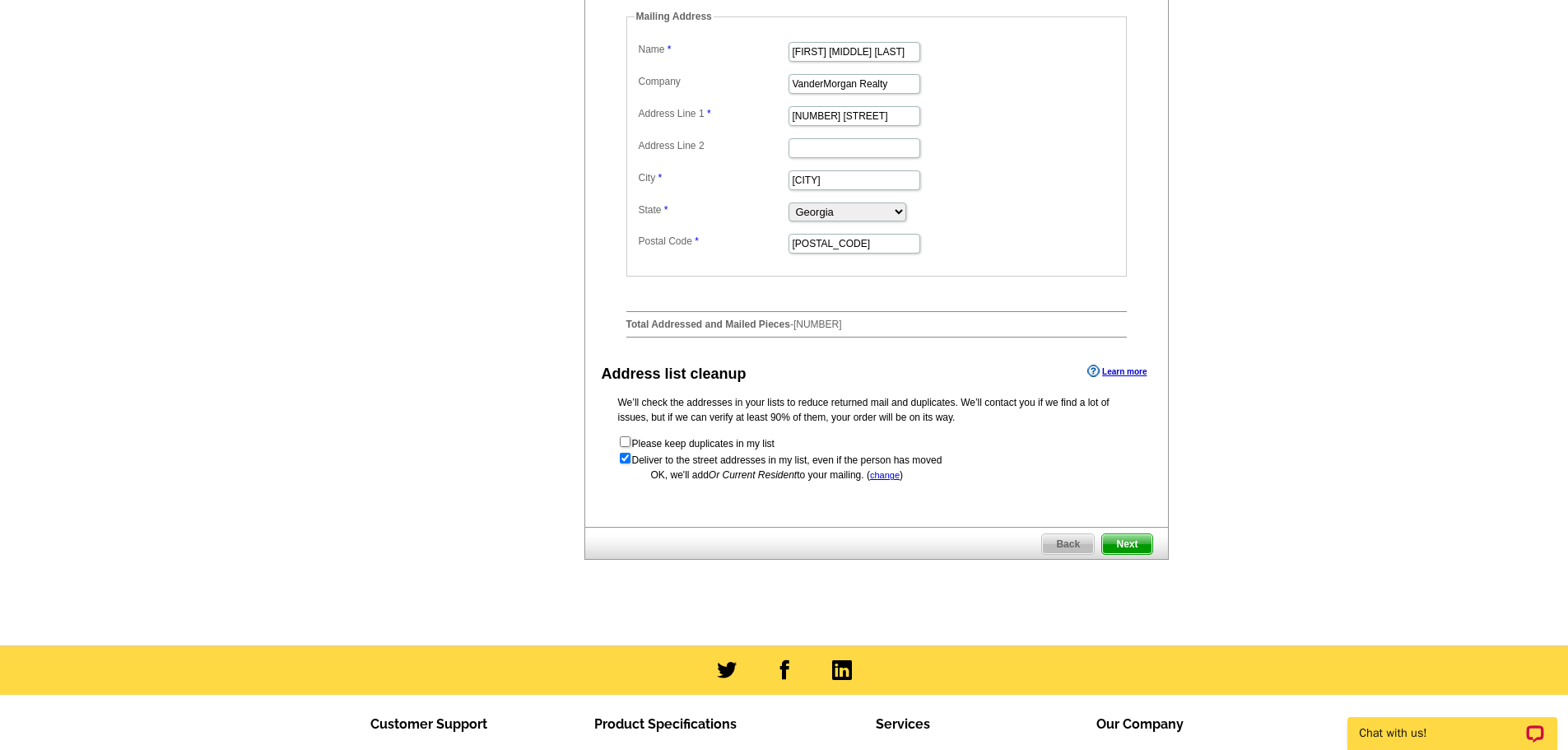 click on "Next" at bounding box center (1127, 544) 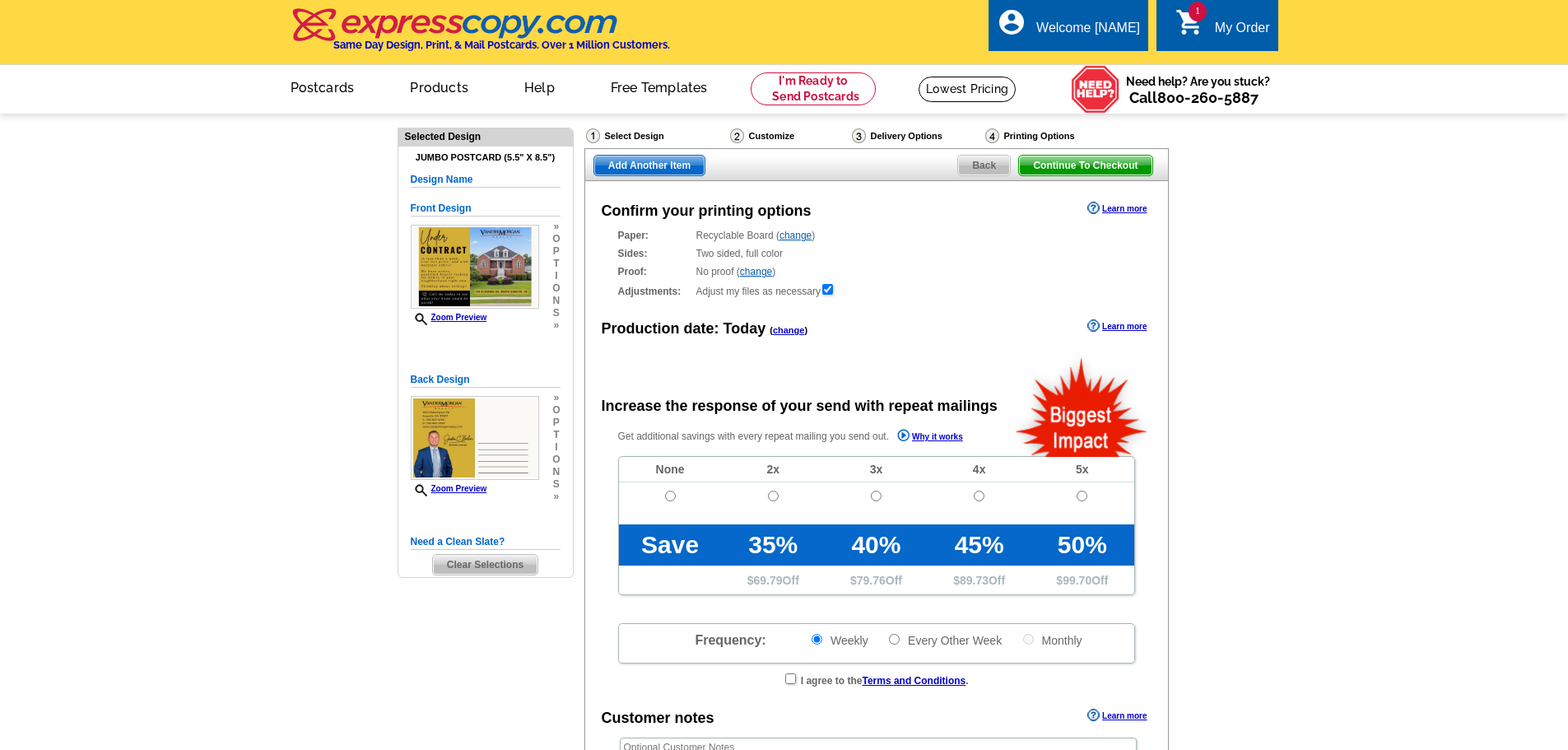 scroll, scrollTop: 0, scrollLeft: 0, axis: both 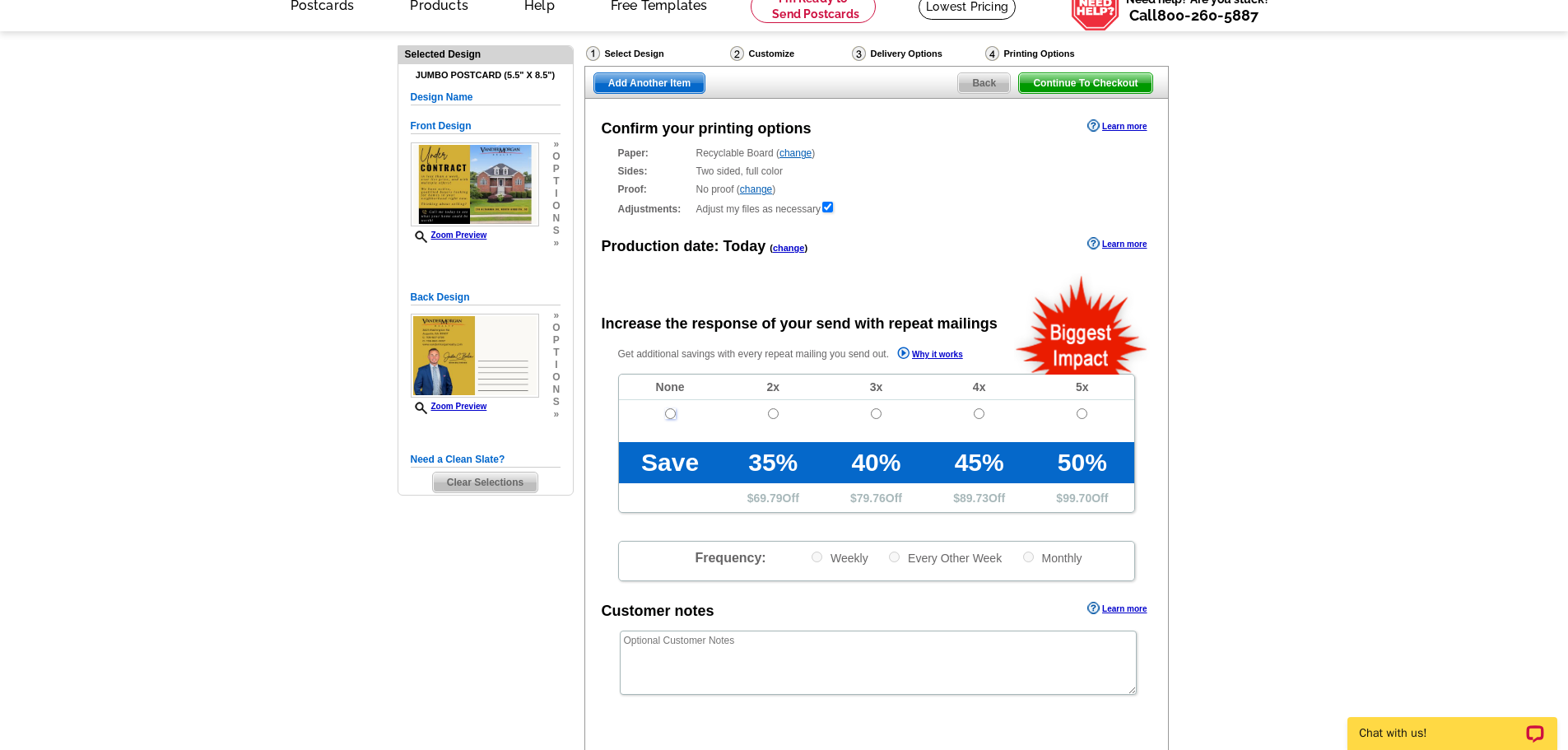 click at bounding box center [670, 413] 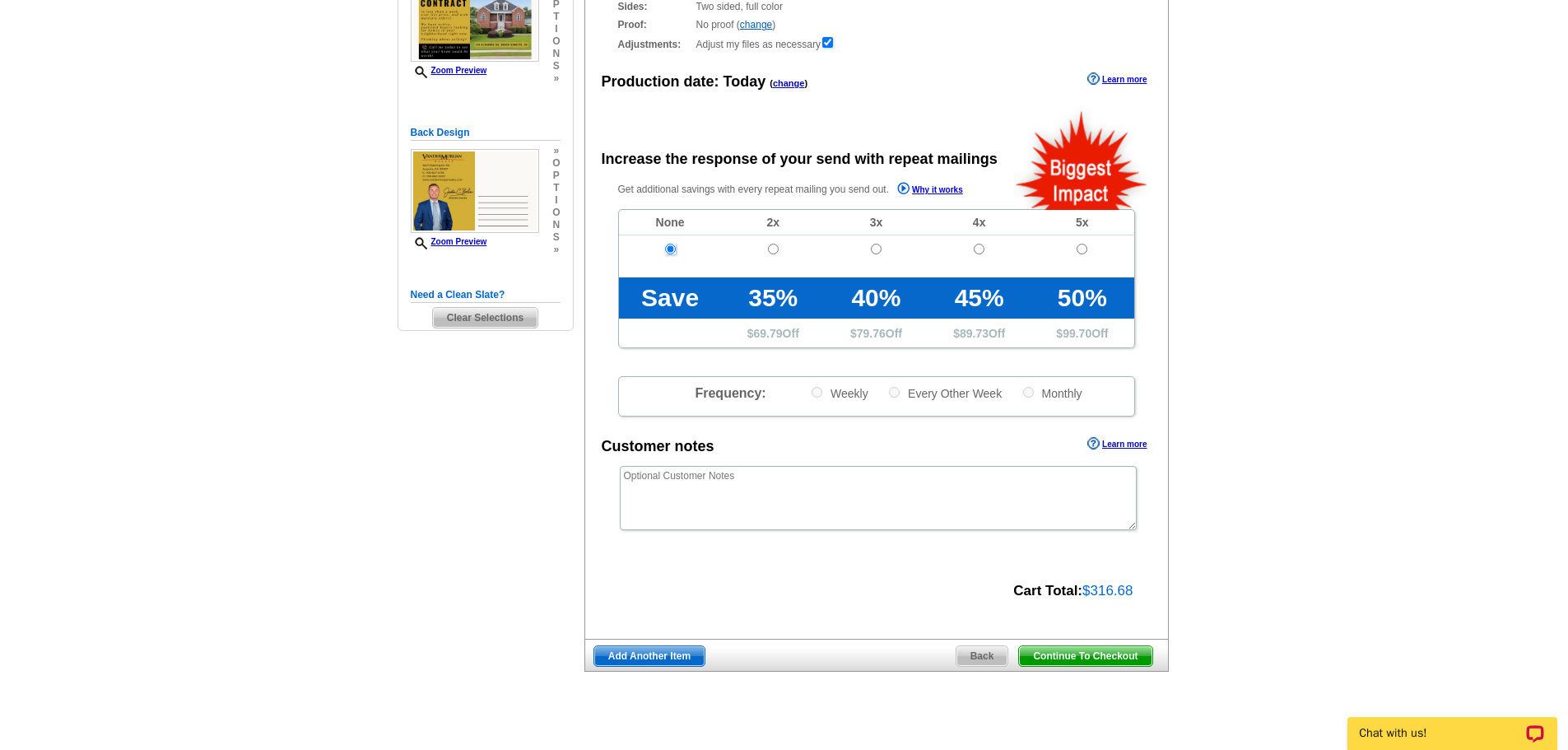 scroll, scrollTop: 329, scrollLeft: 0, axis: vertical 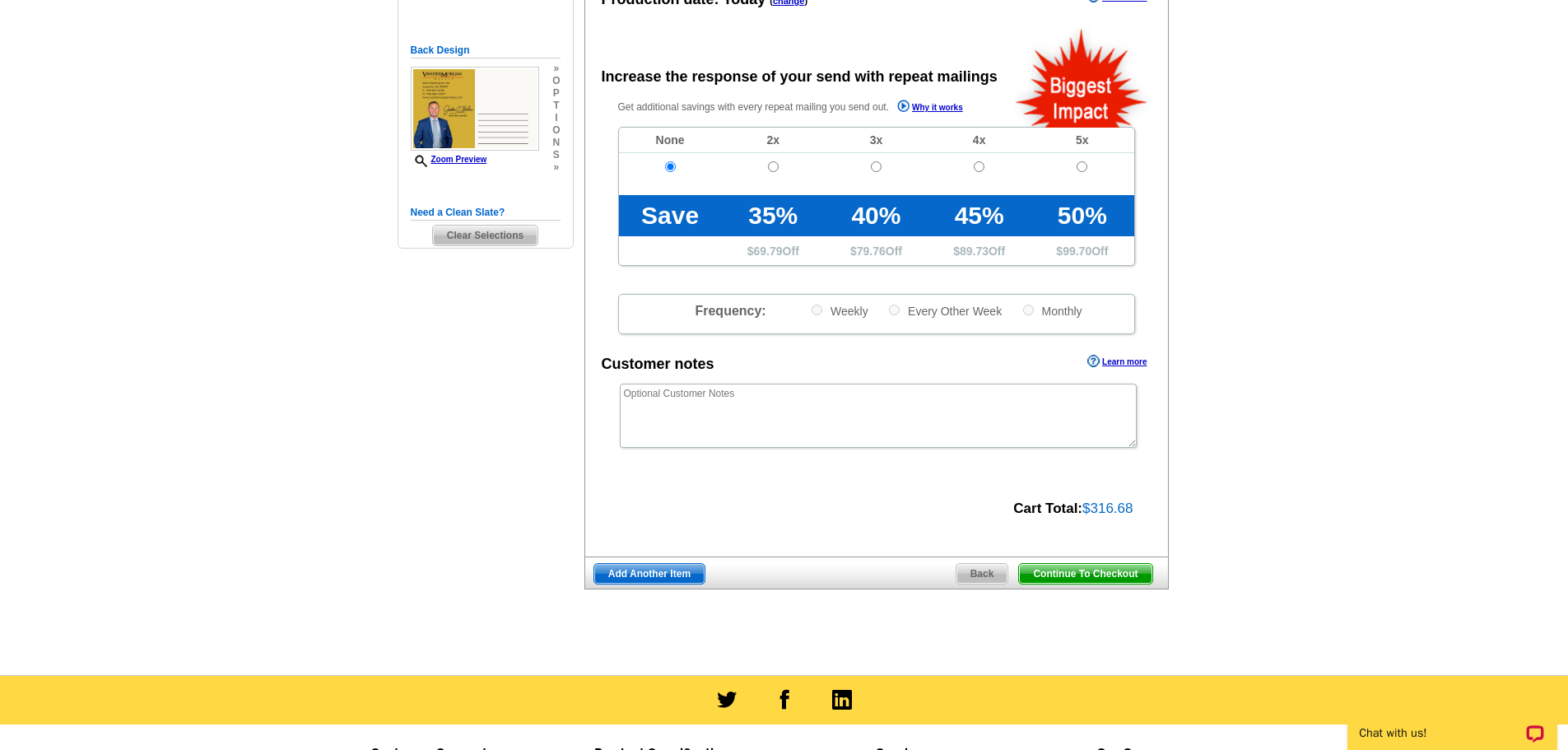 click on "Continue To Checkout" at bounding box center (1085, 574) 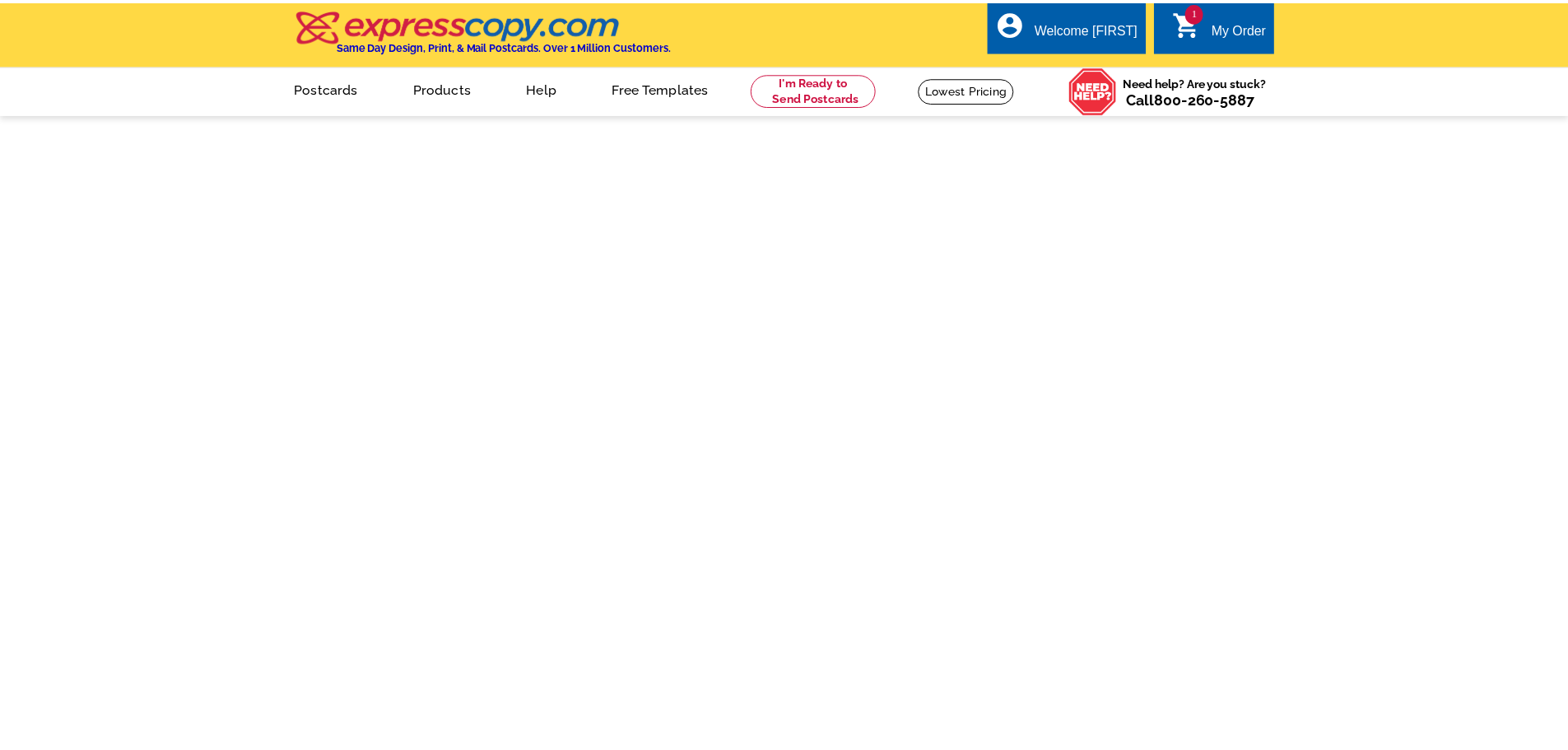 scroll, scrollTop: 0, scrollLeft: 0, axis: both 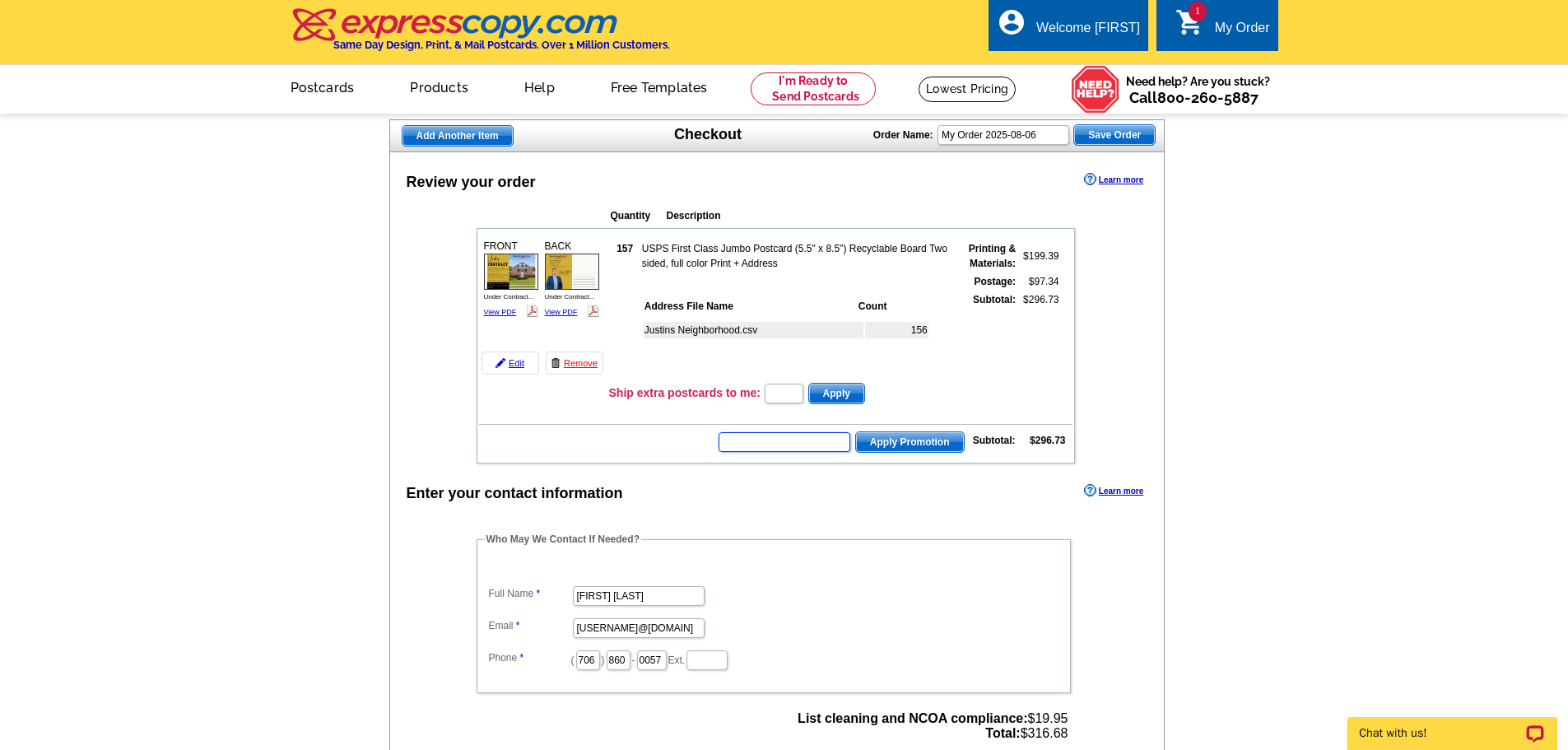 click at bounding box center [784, 442] 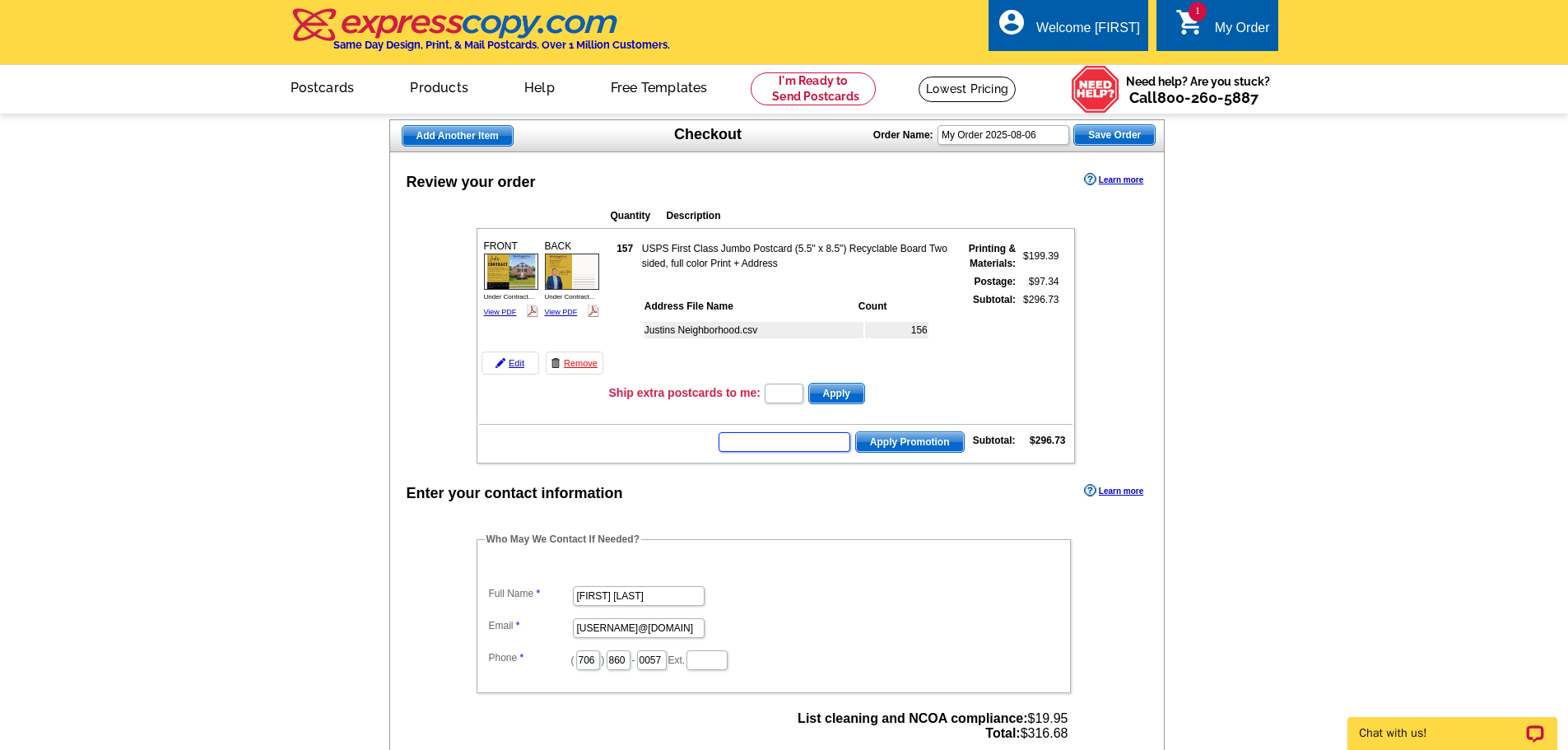 paste on "E3025" 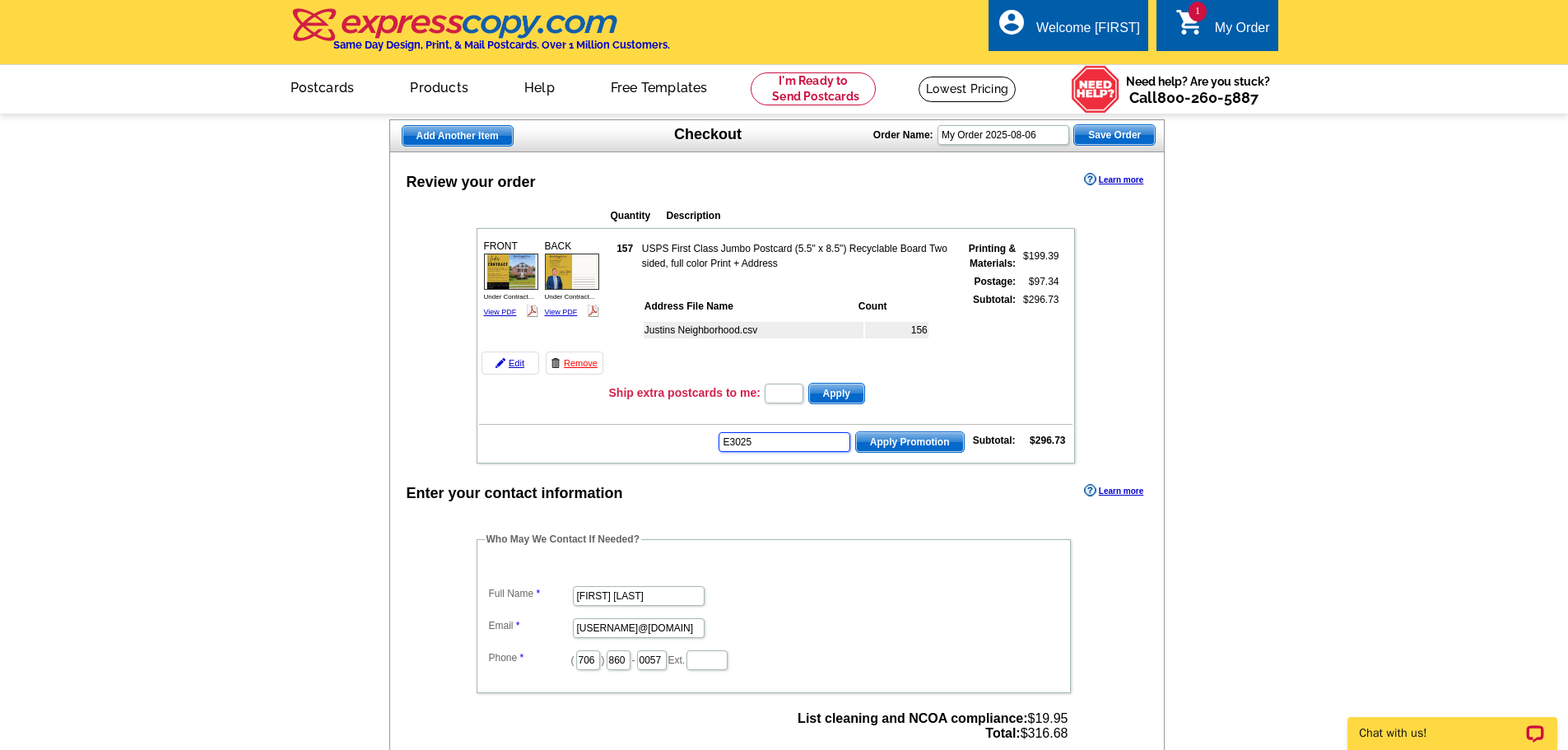 type on "E3025" 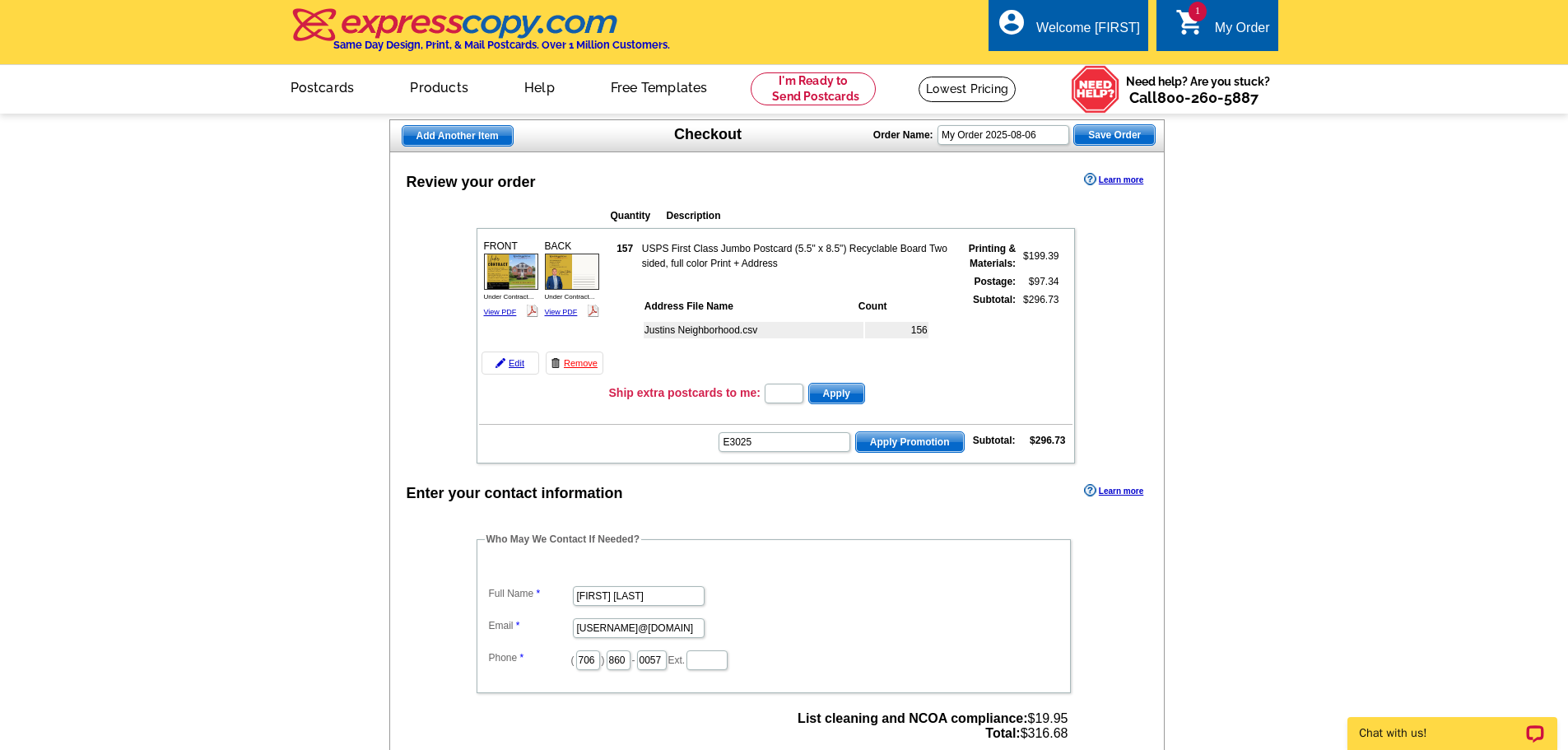 click on "Apply Promotion" at bounding box center [910, 442] 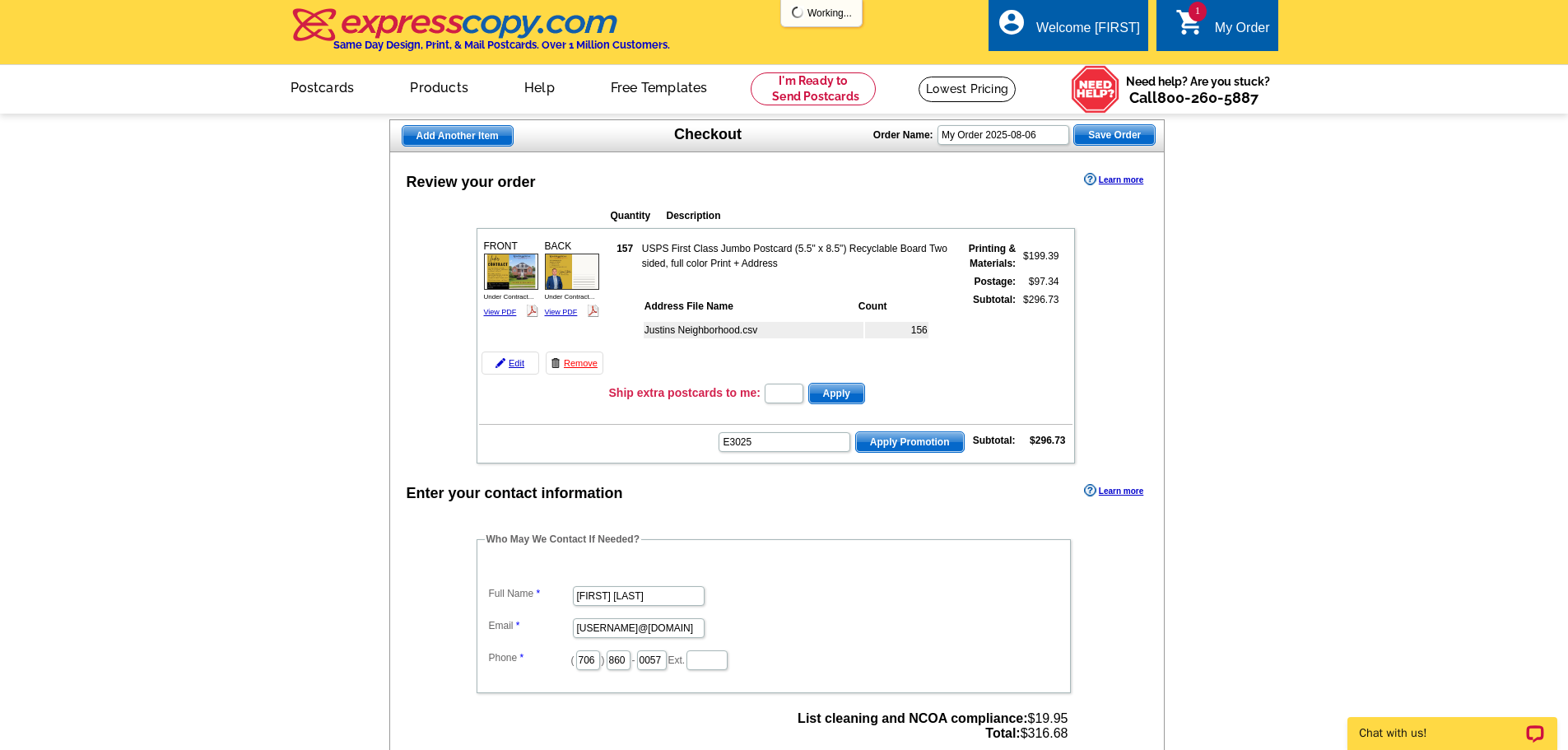scroll, scrollTop: 0, scrollLeft: 0, axis: both 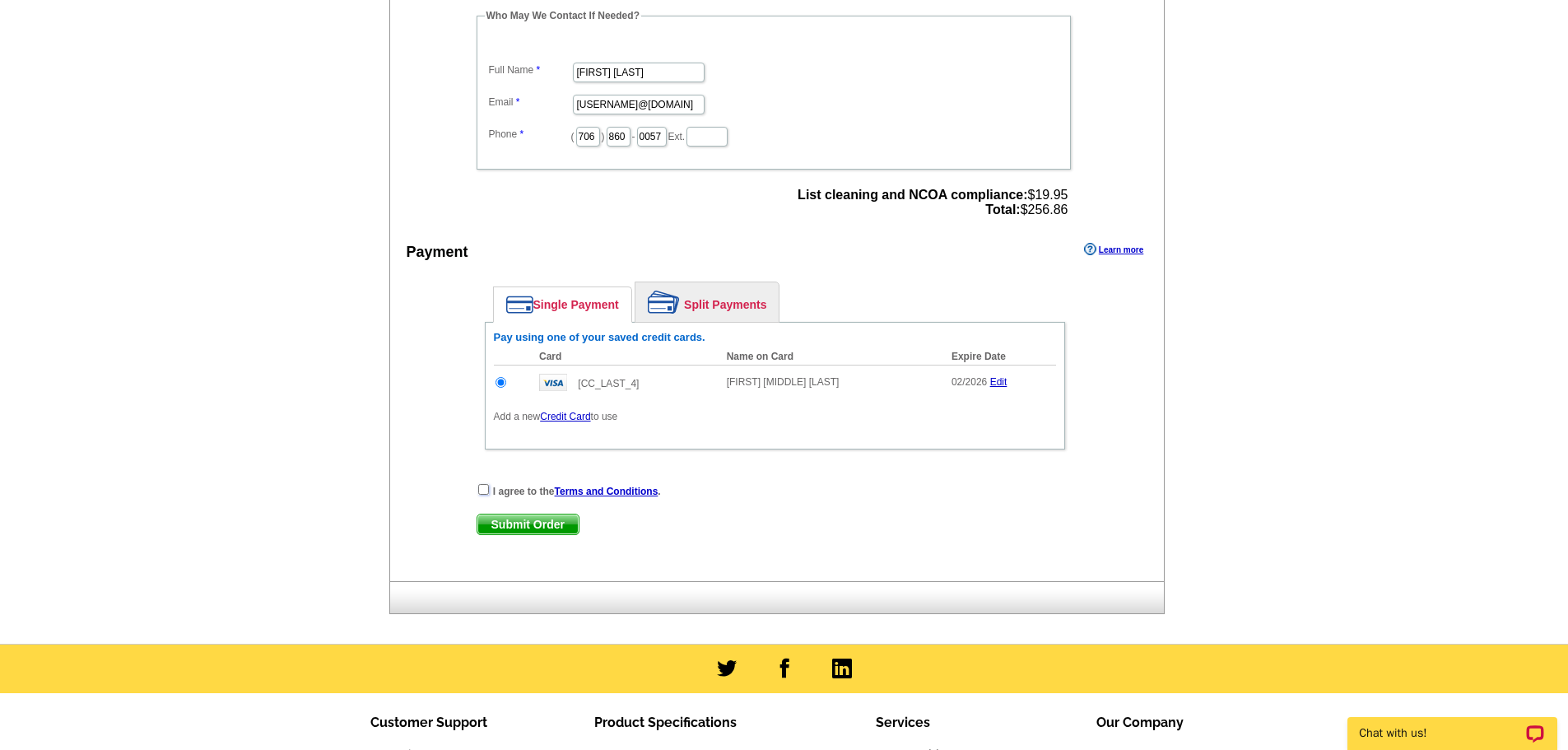 click at bounding box center (483, 489) 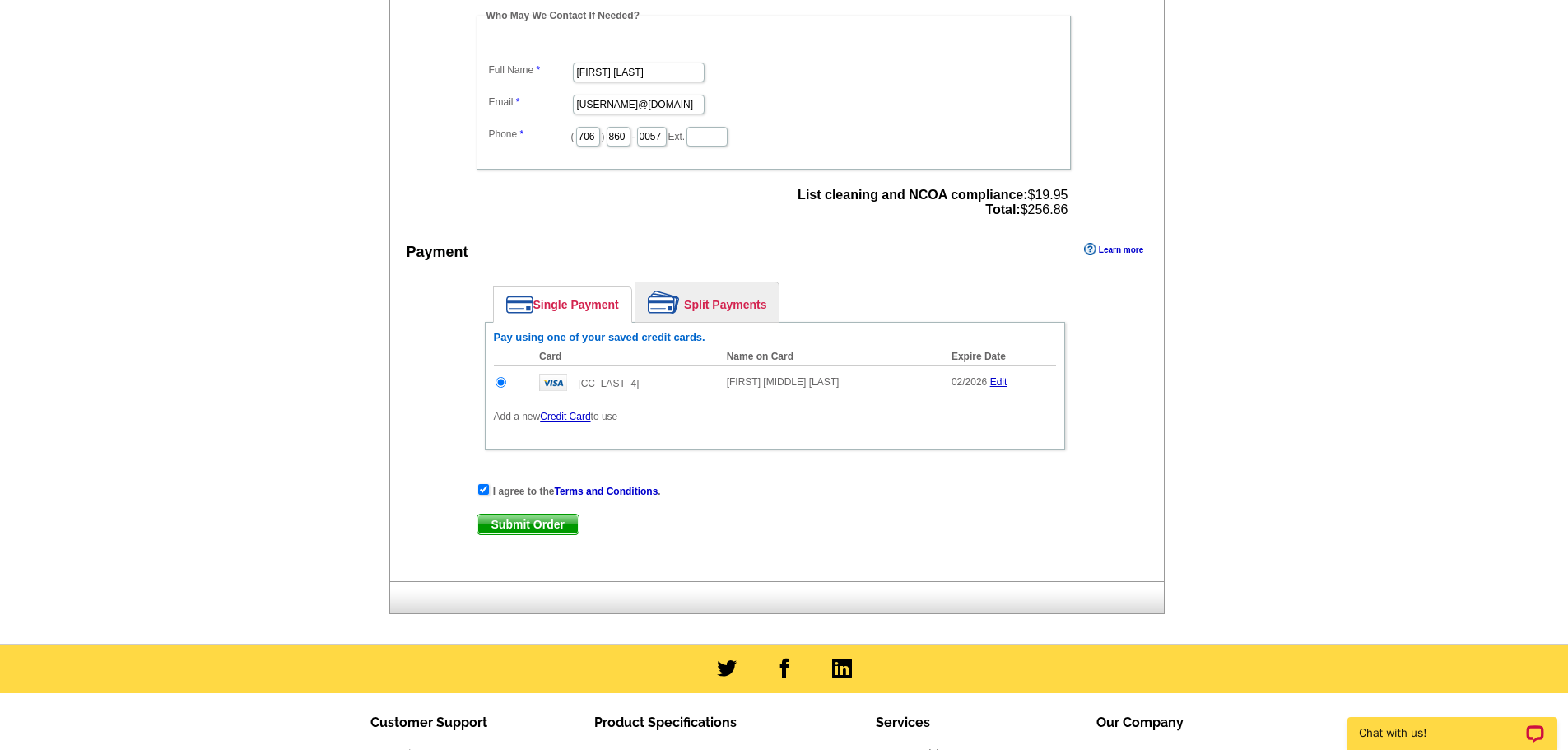 click on "Submit Order" at bounding box center [528, 524] 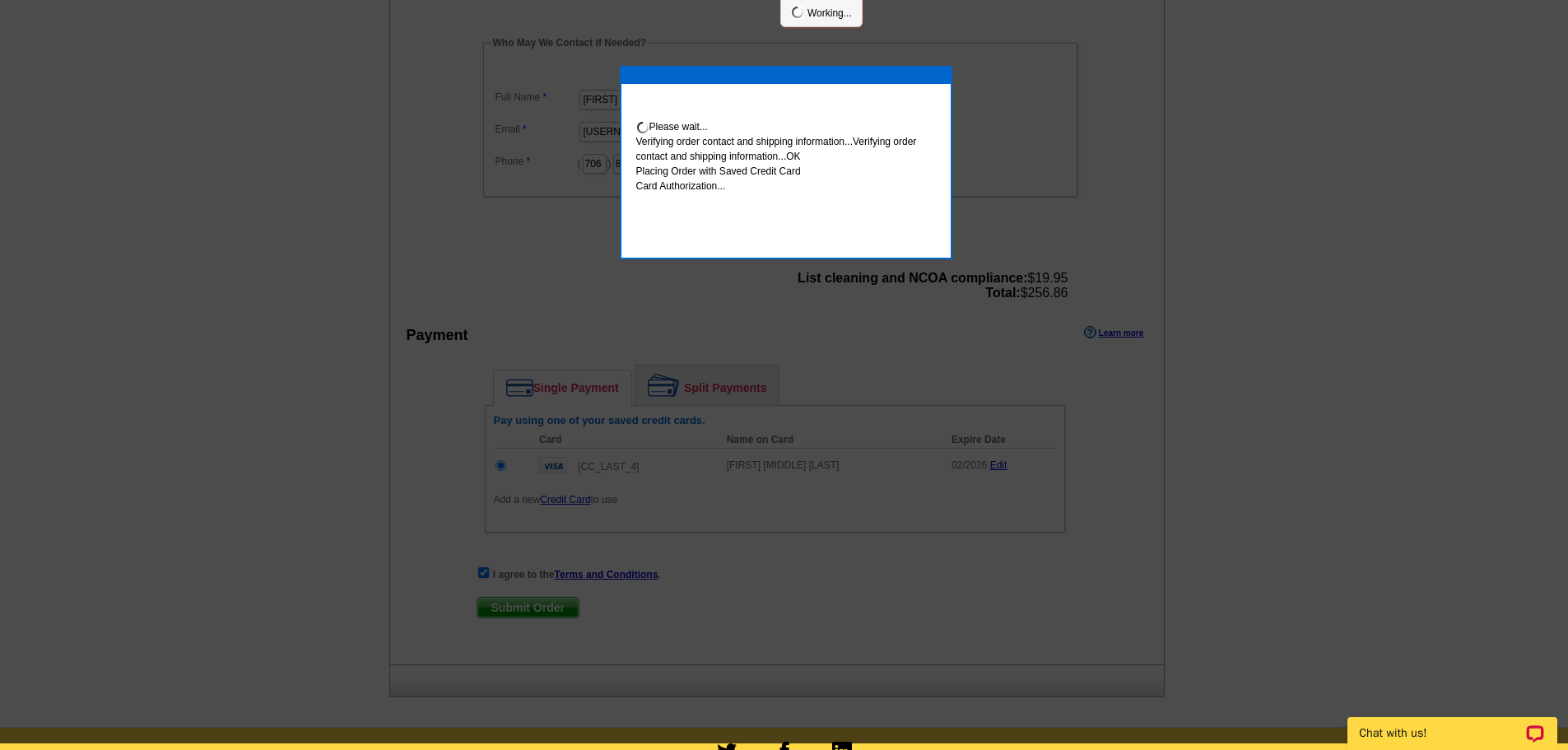 scroll, scrollTop: 570, scrollLeft: 0, axis: vertical 